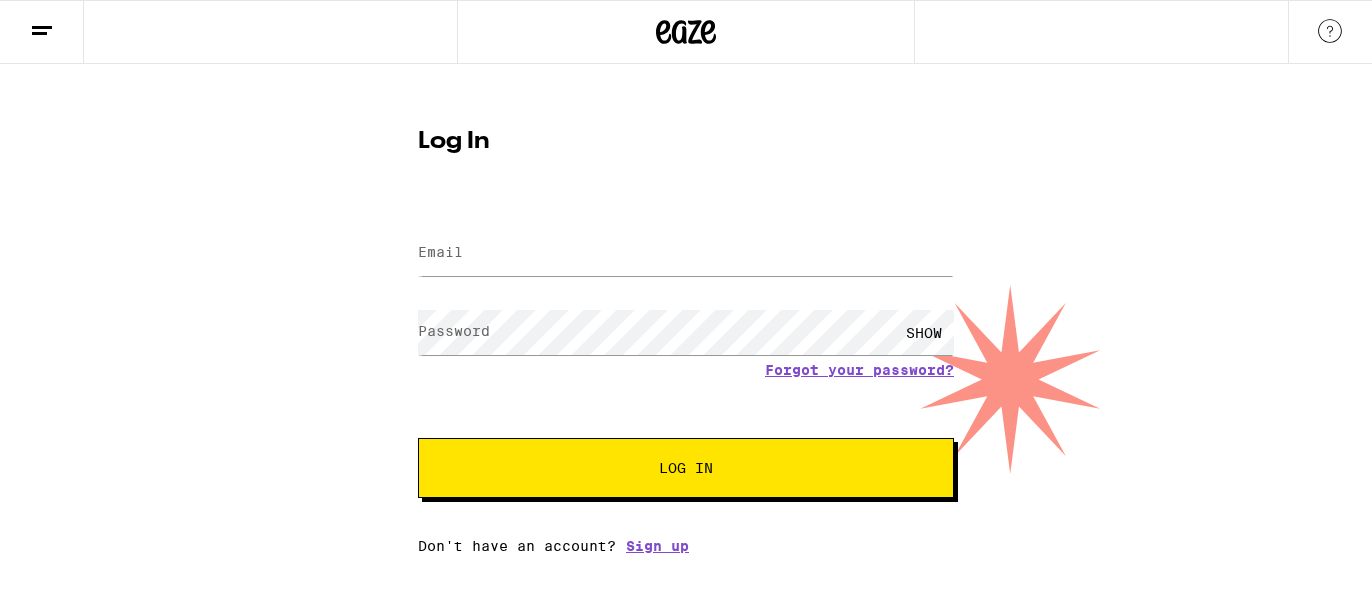 scroll, scrollTop: 0, scrollLeft: 0, axis: both 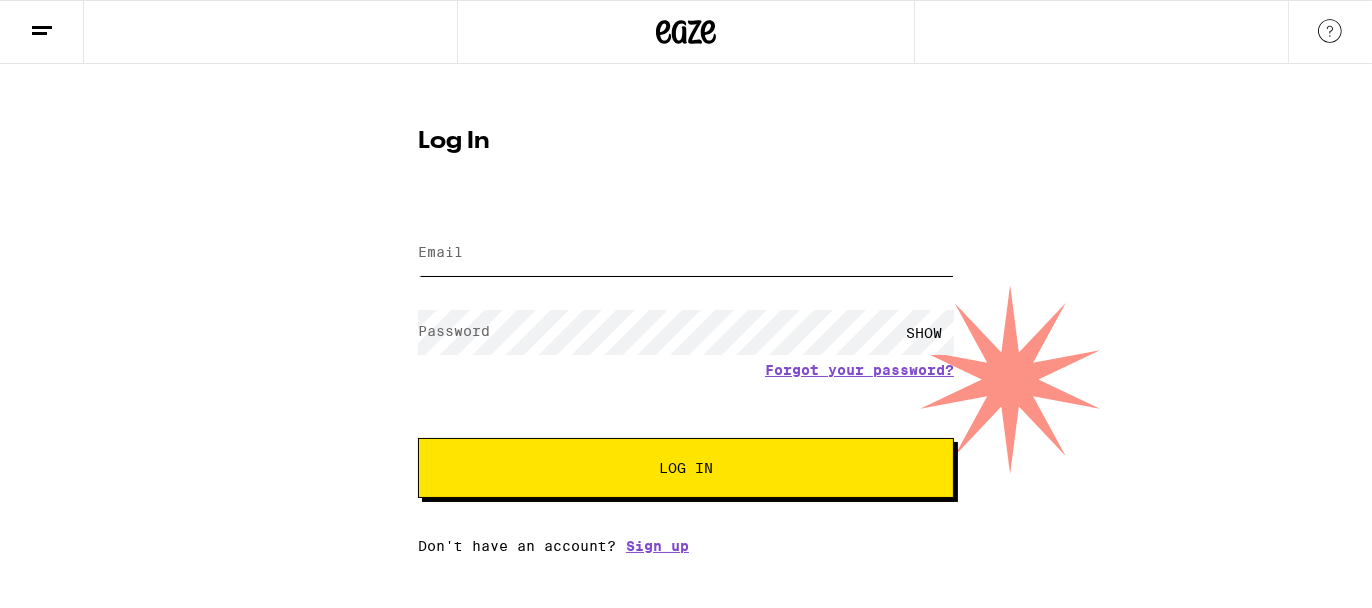 click on "Email" at bounding box center [686, 253] 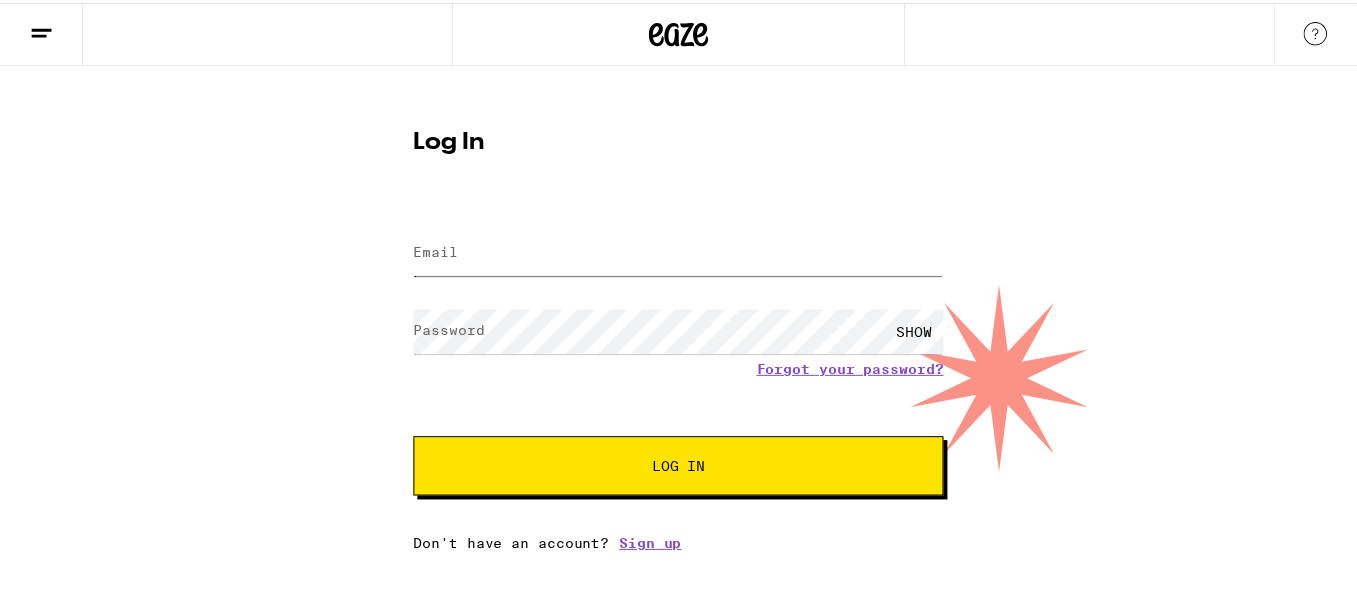 scroll, scrollTop: 0, scrollLeft: 0, axis: both 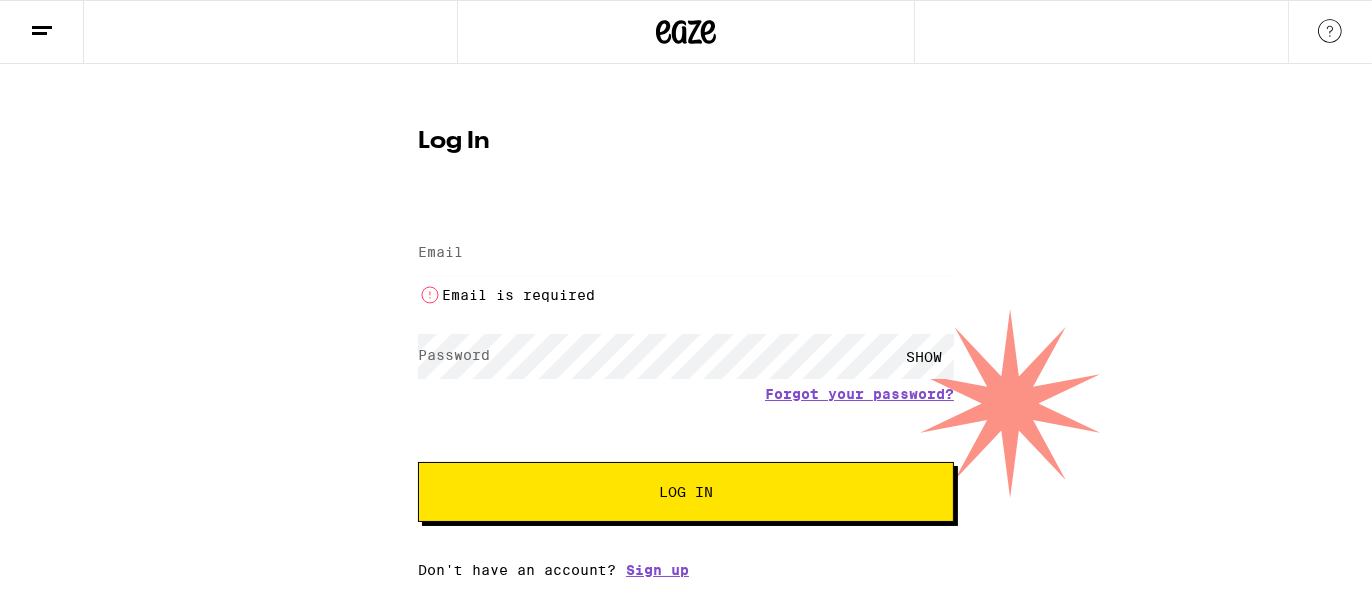 type on "[EMAIL]" 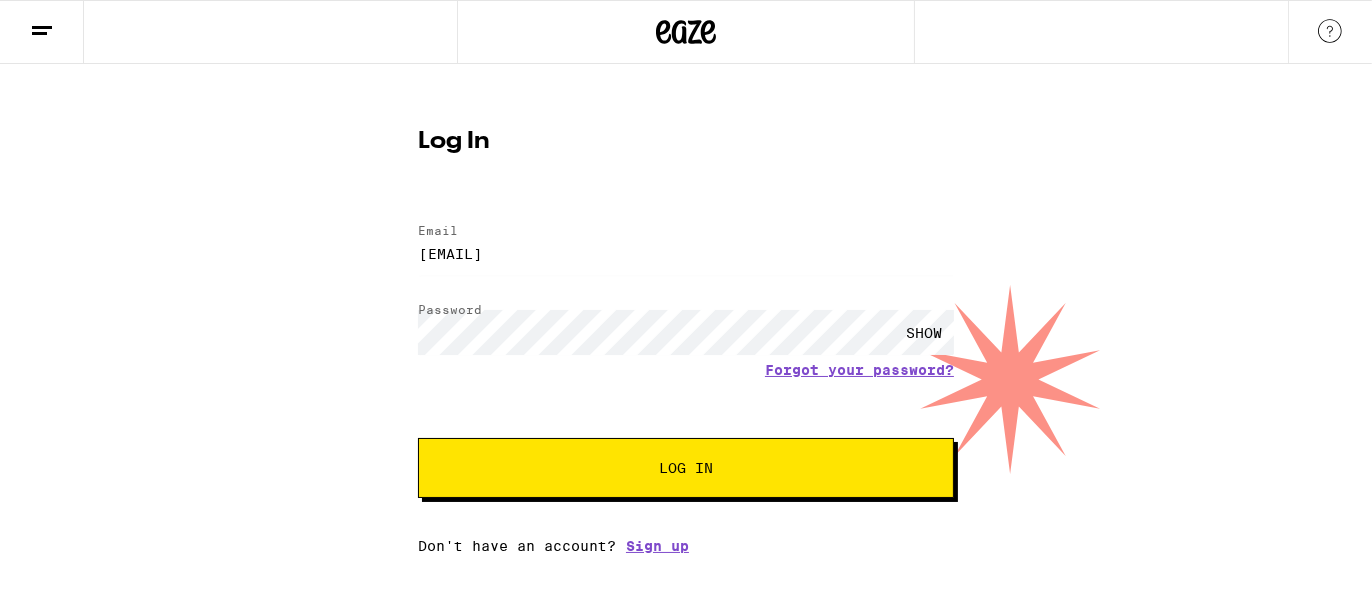click on "Log In" at bounding box center (686, 468) 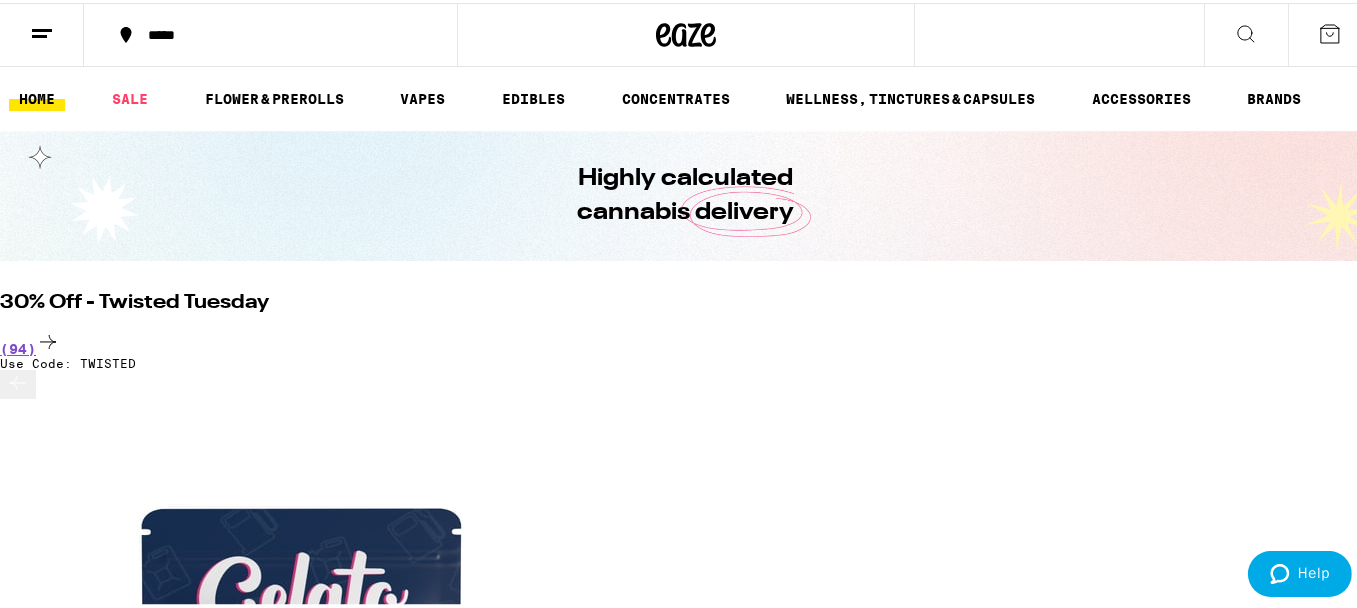 scroll, scrollTop: 0, scrollLeft: 0, axis: both 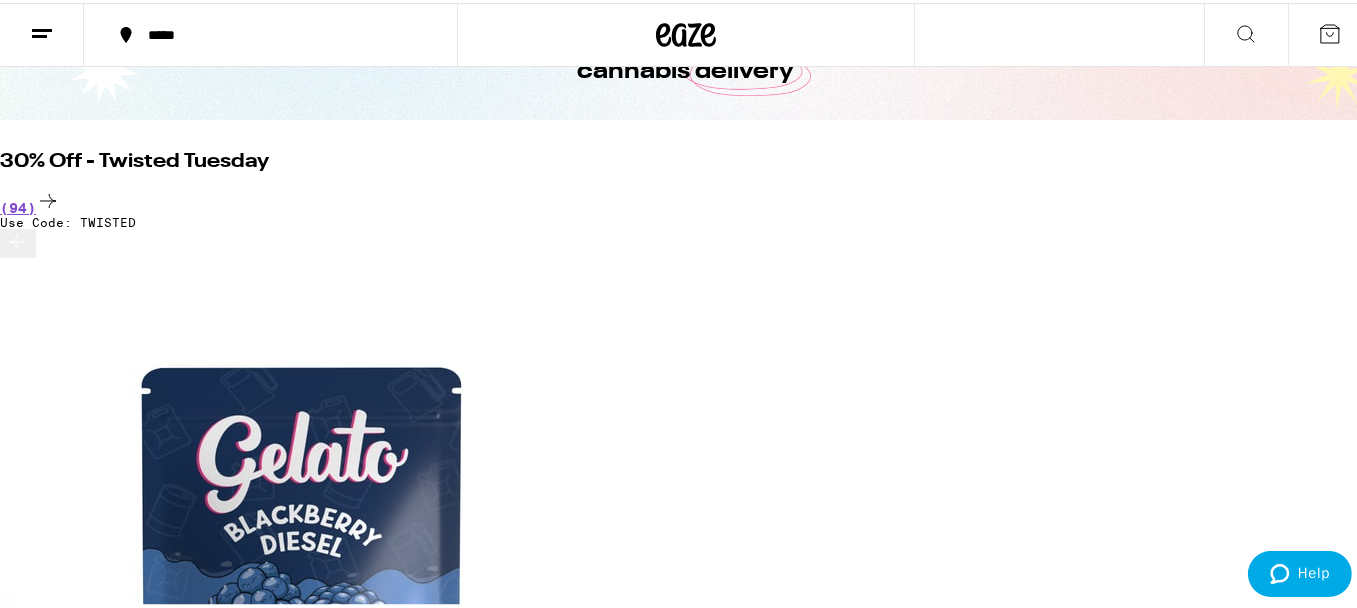click on "*****" at bounding box center [281, 32] 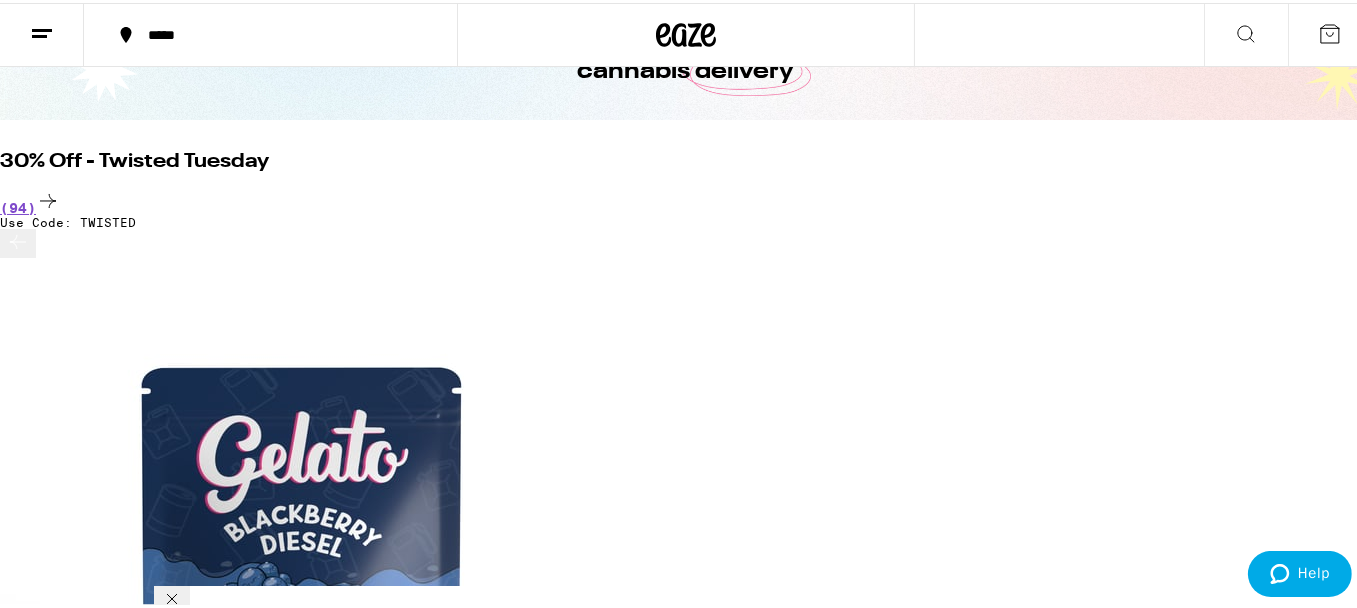 scroll, scrollTop: 266, scrollLeft: 0, axis: vertical 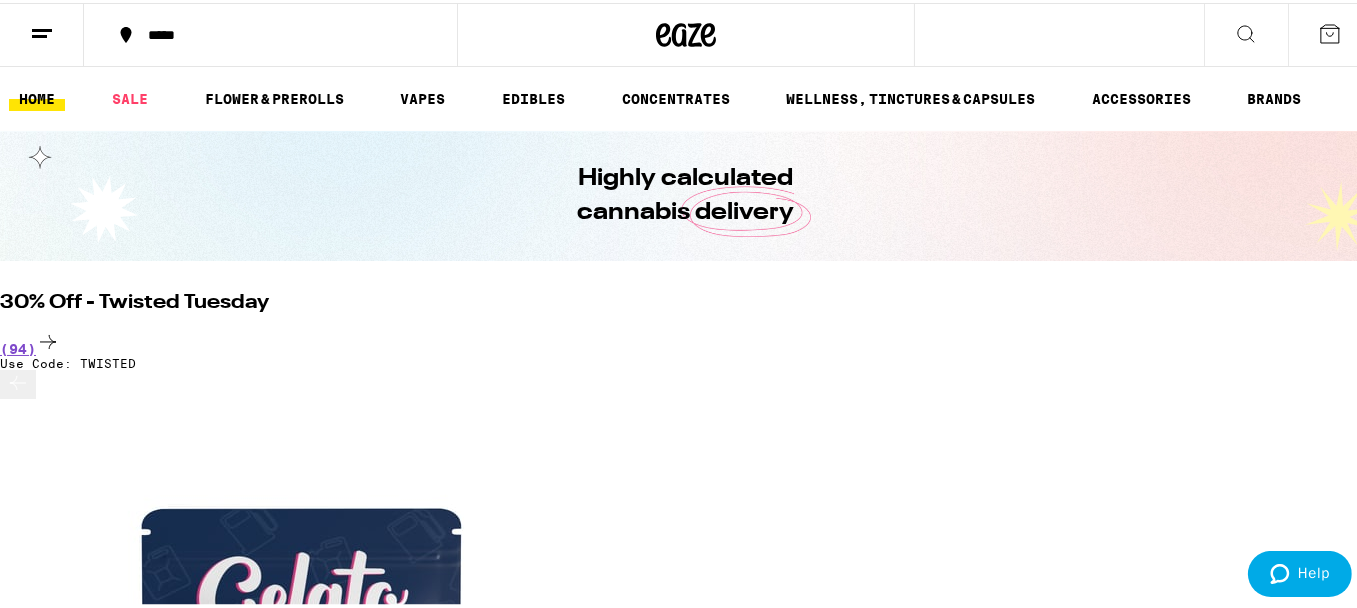 click on "*****" at bounding box center (270, 32) 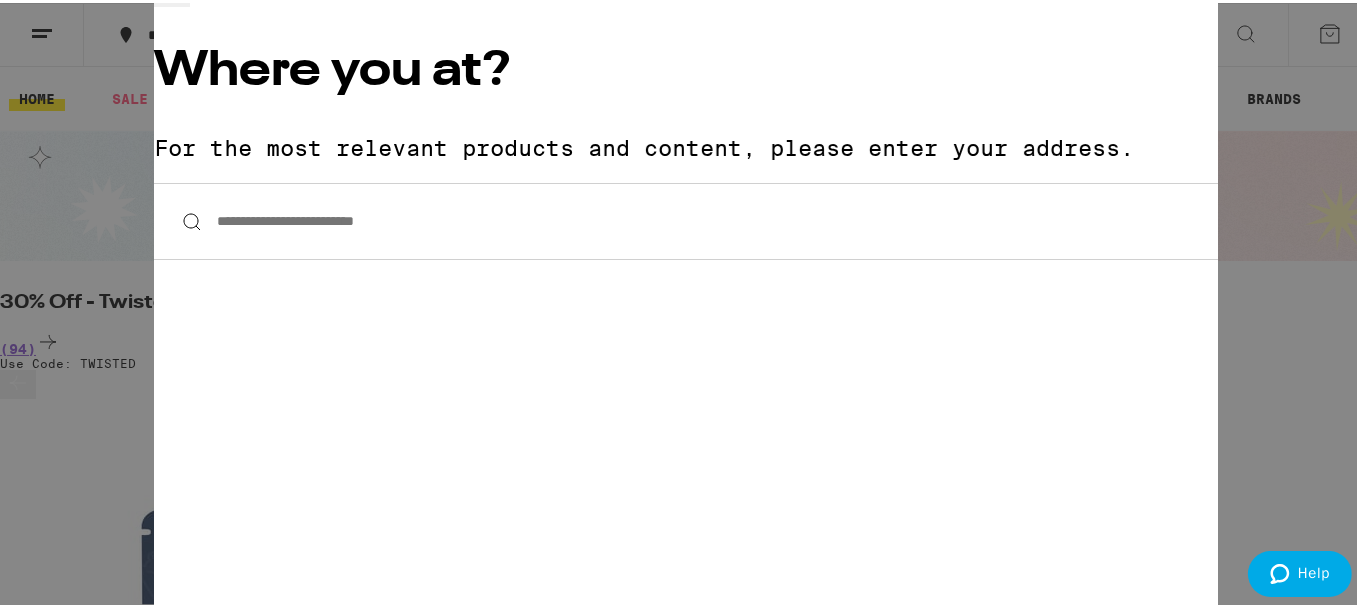 click on "**********" at bounding box center [686, 218] 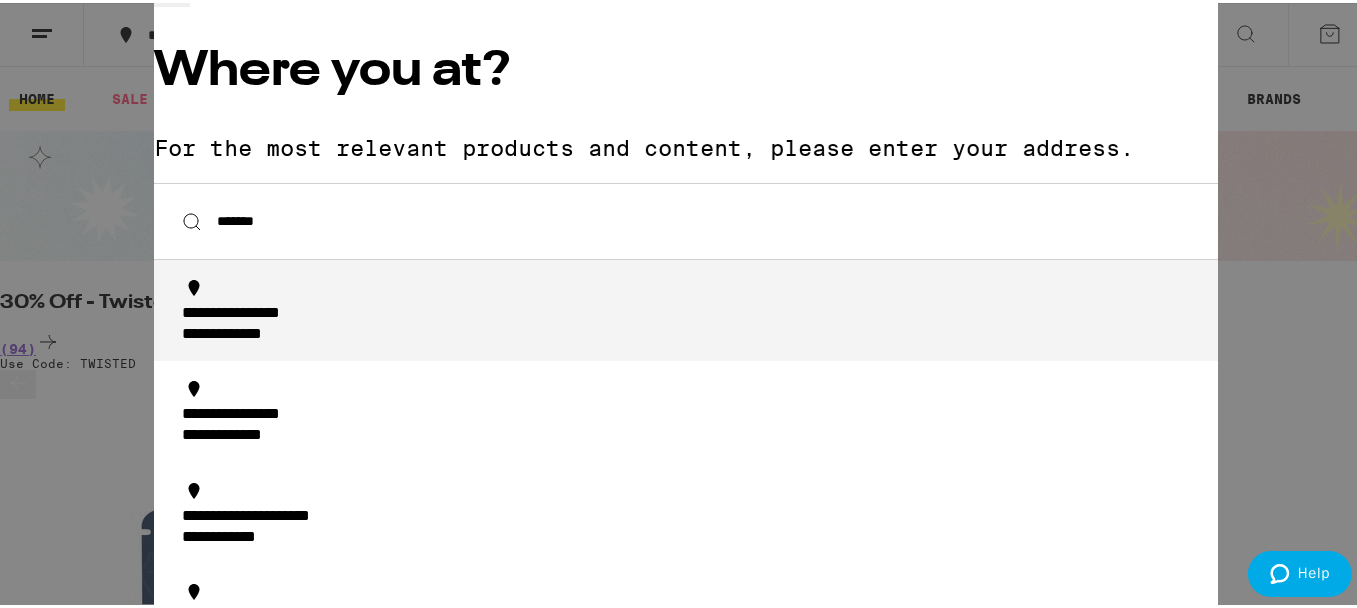 click on "**********" at bounding box center [692, 321] 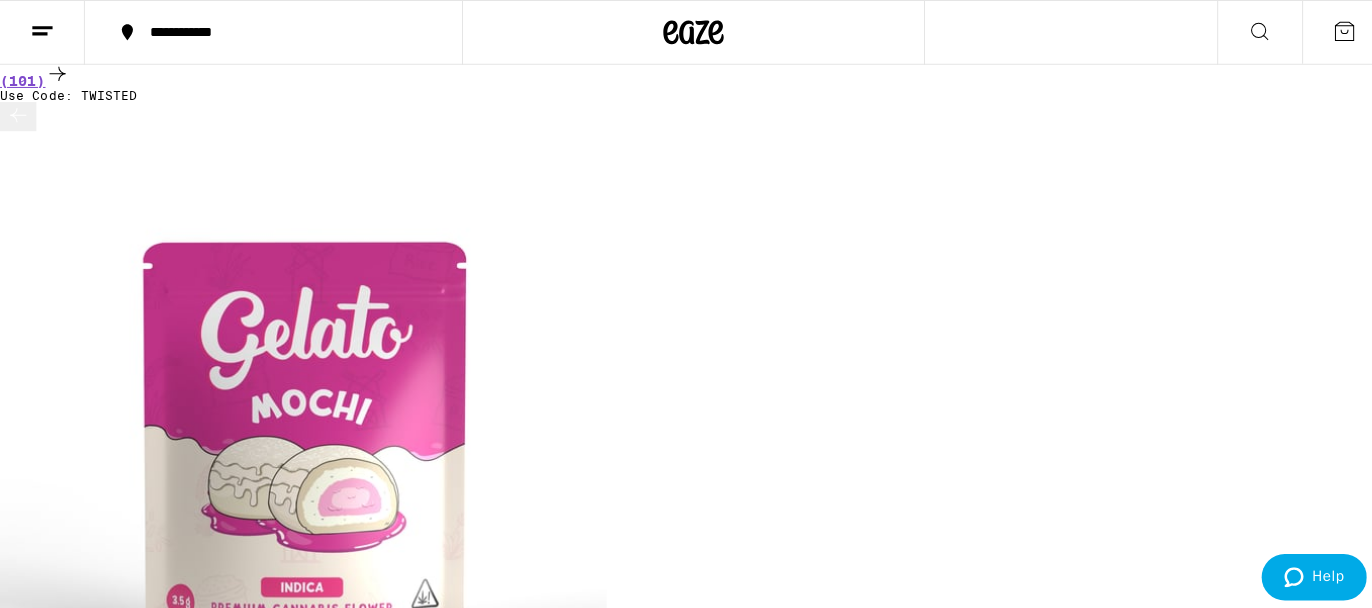 scroll, scrollTop: 533, scrollLeft: 0, axis: vertical 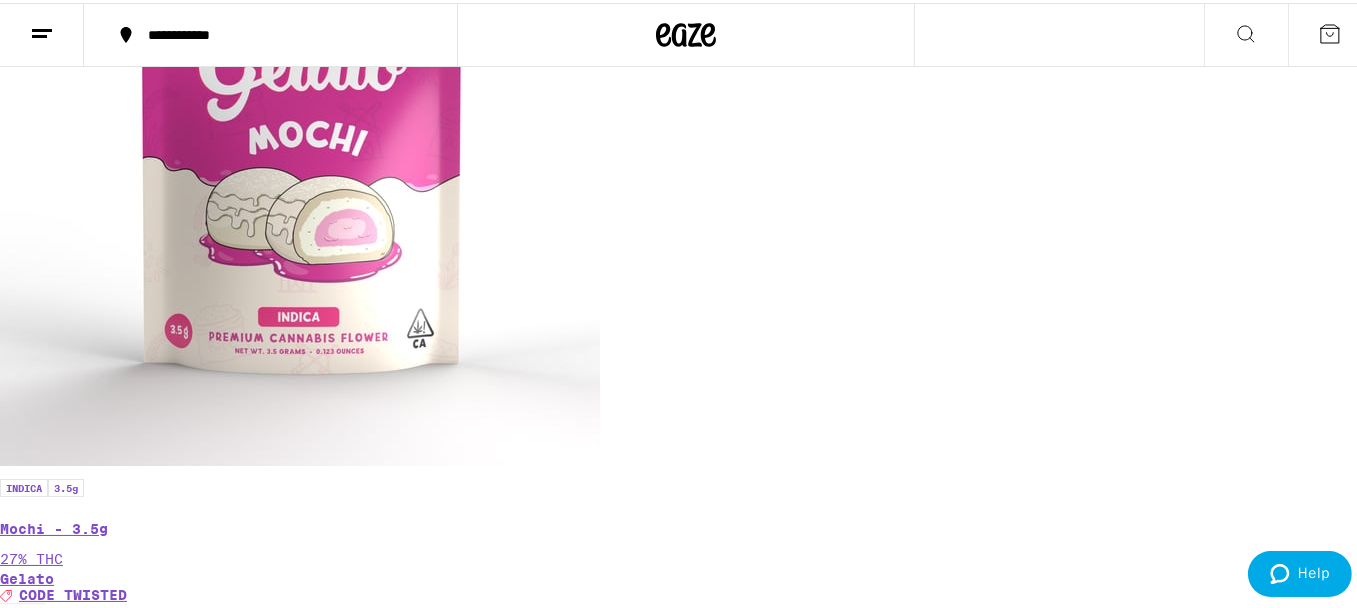 click 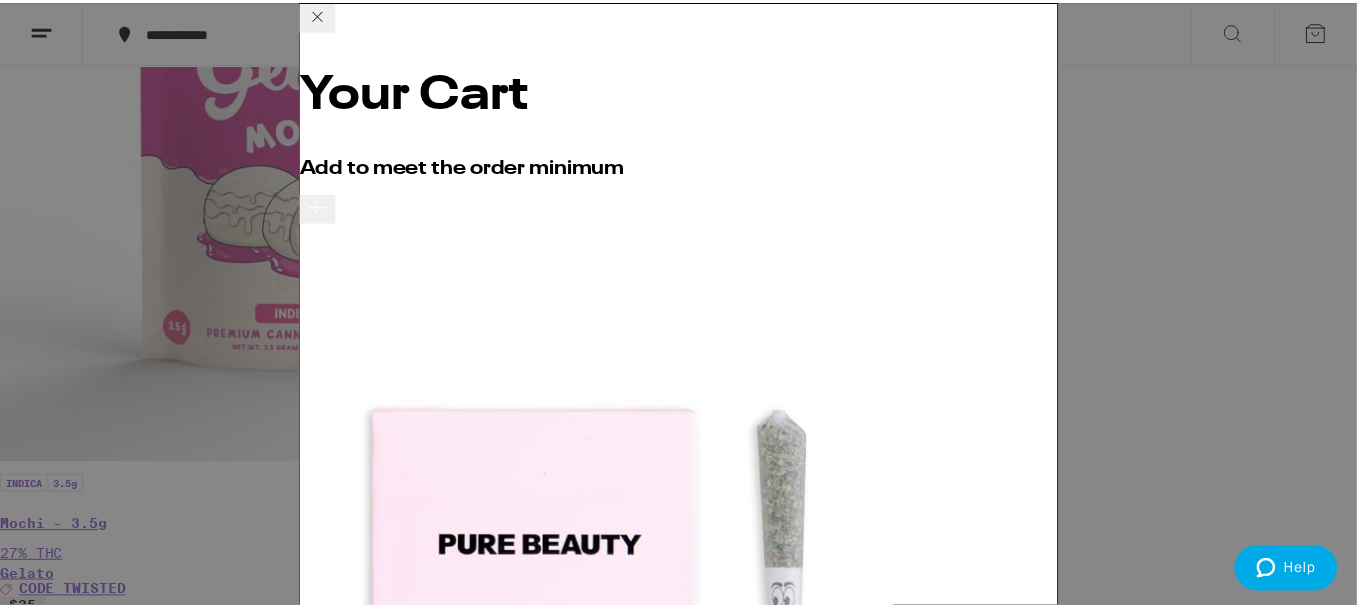 scroll, scrollTop: 80, scrollLeft: 0, axis: vertical 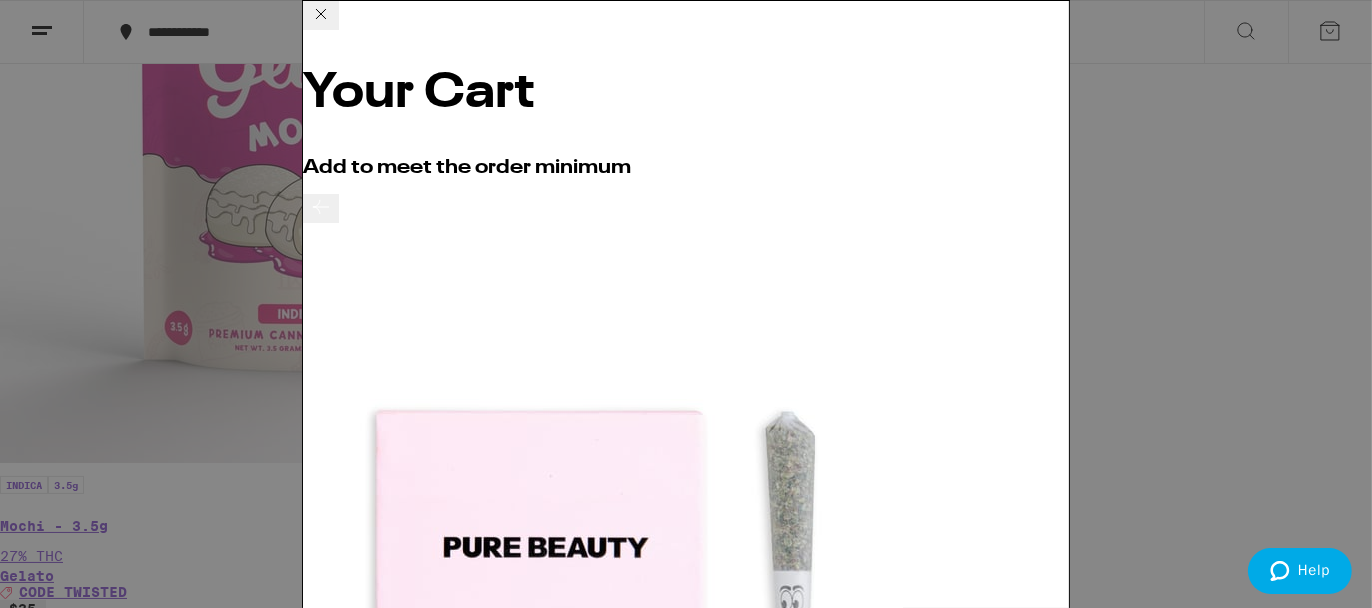 click 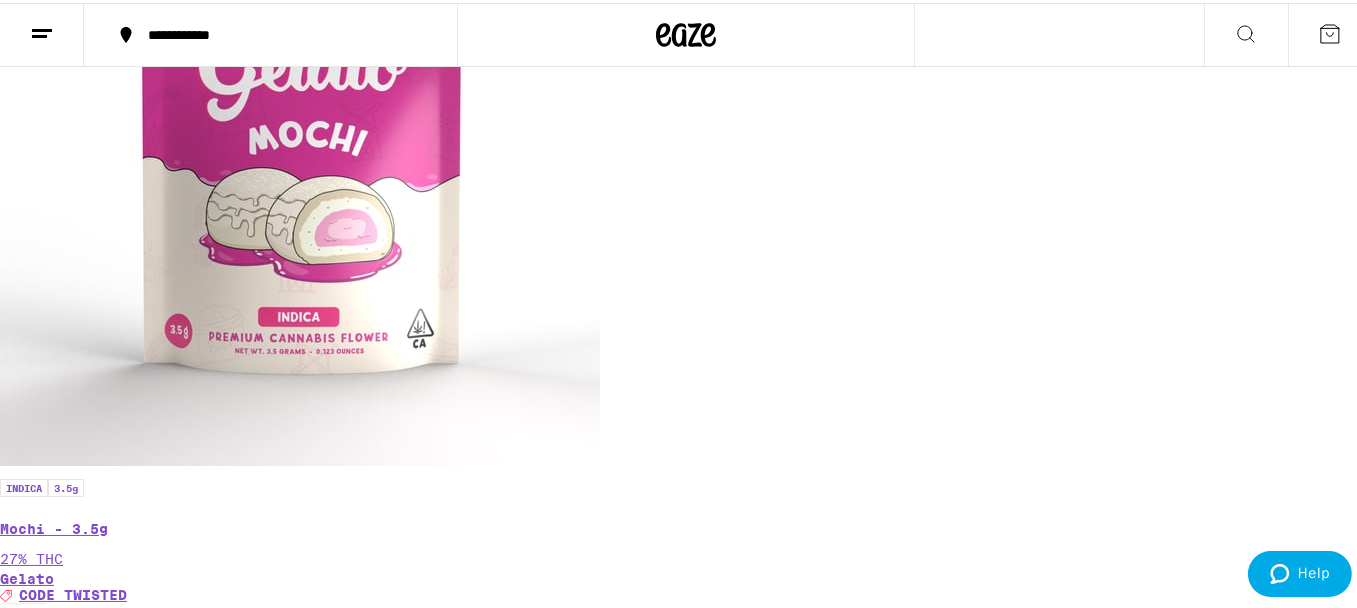 scroll, scrollTop: 0, scrollLeft: 0, axis: both 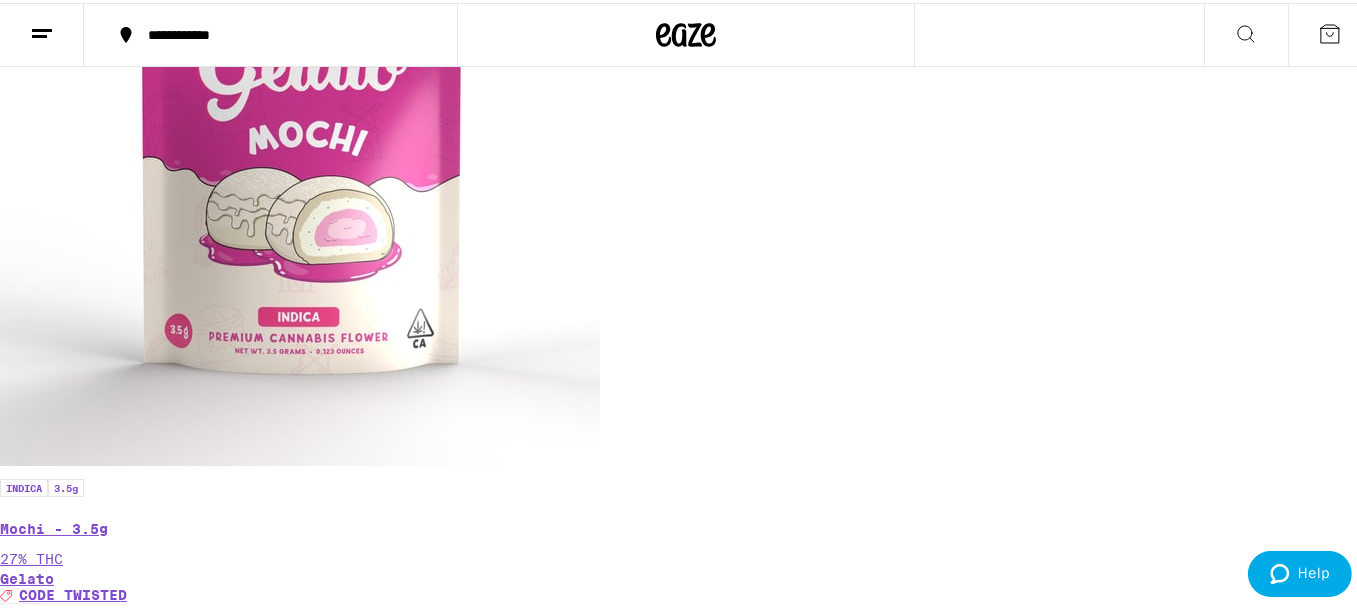 click on "(35)" at bounding box center (686, 7419) 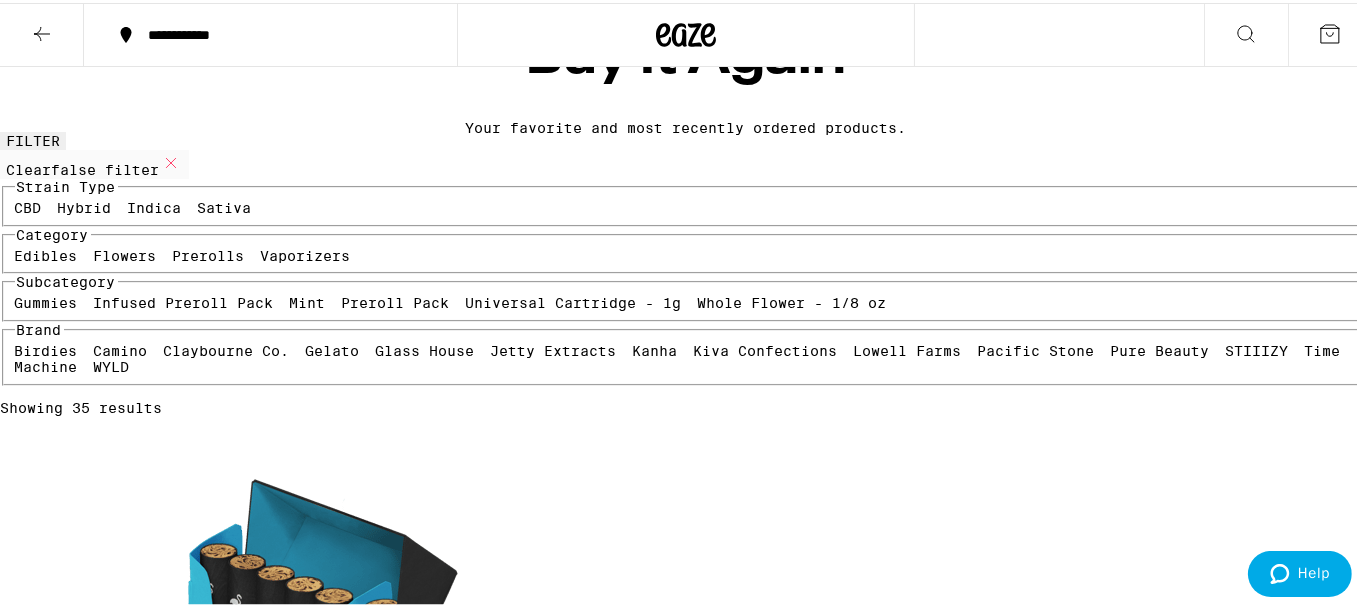 scroll, scrollTop: 0, scrollLeft: 0, axis: both 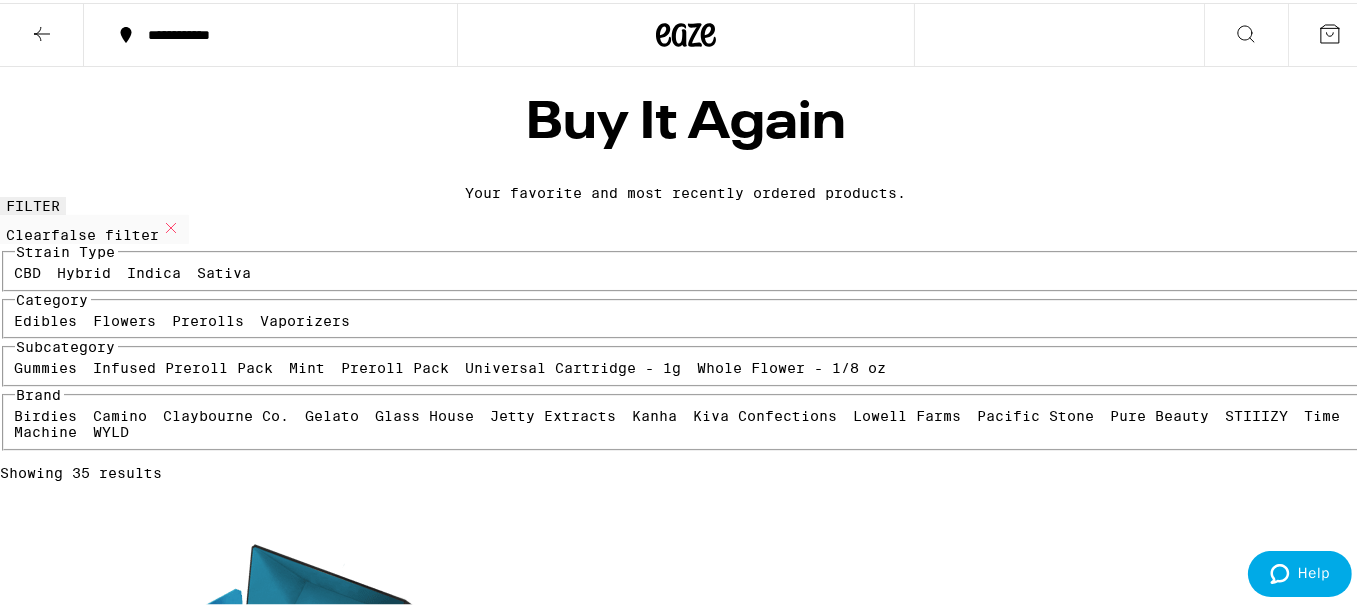 click 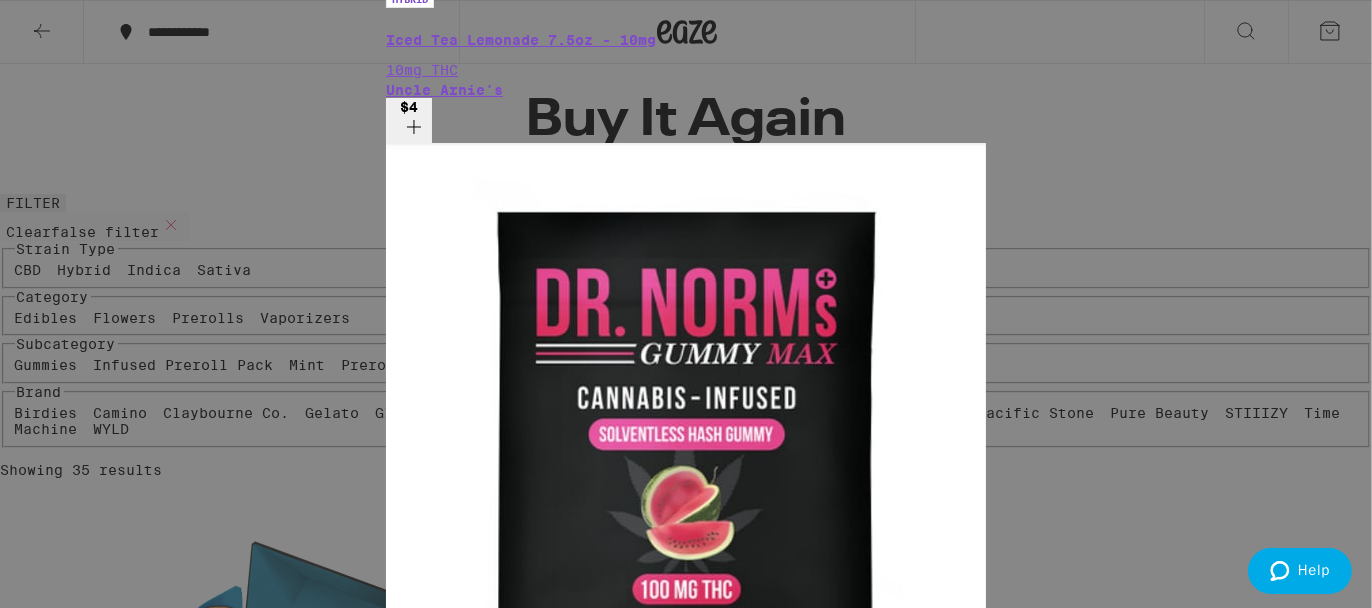 type on "time" 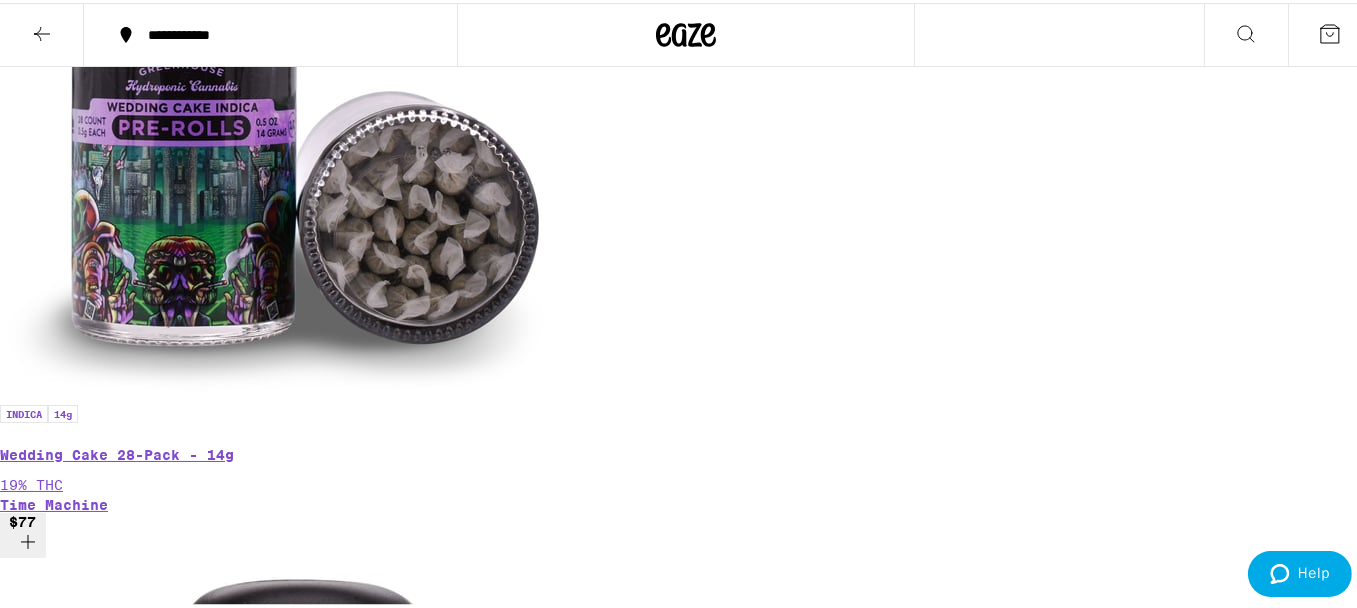 scroll, scrollTop: 533, scrollLeft: 0, axis: vertical 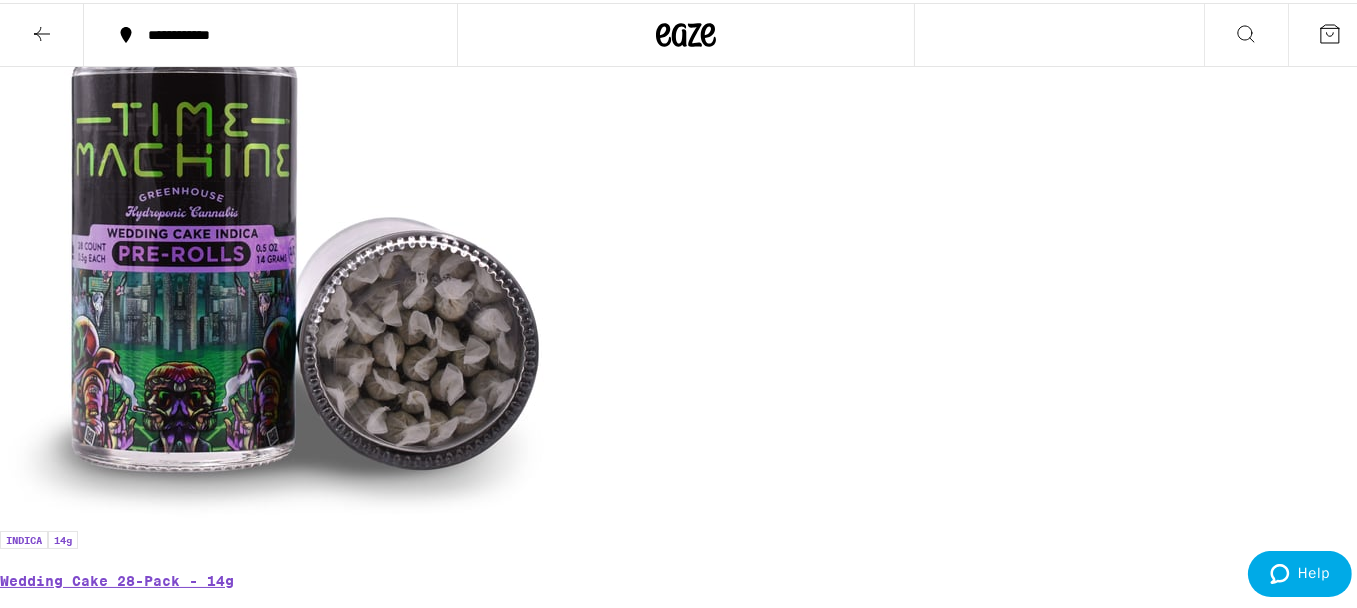 click 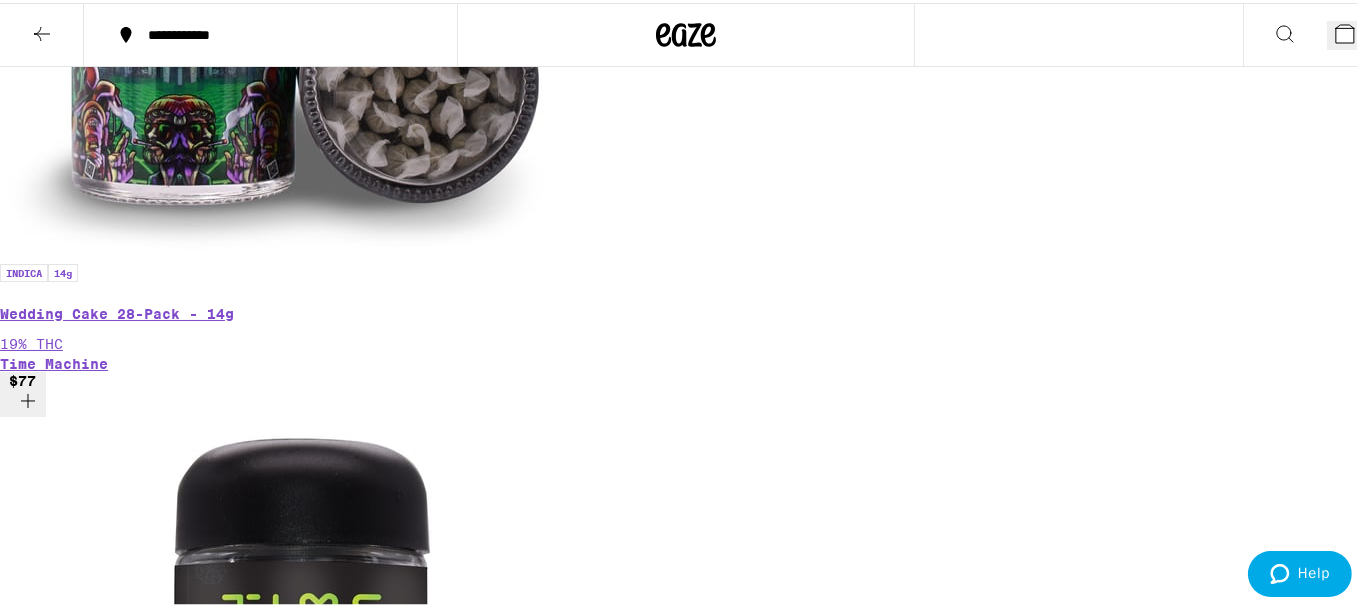 scroll, scrollTop: 533, scrollLeft: 0, axis: vertical 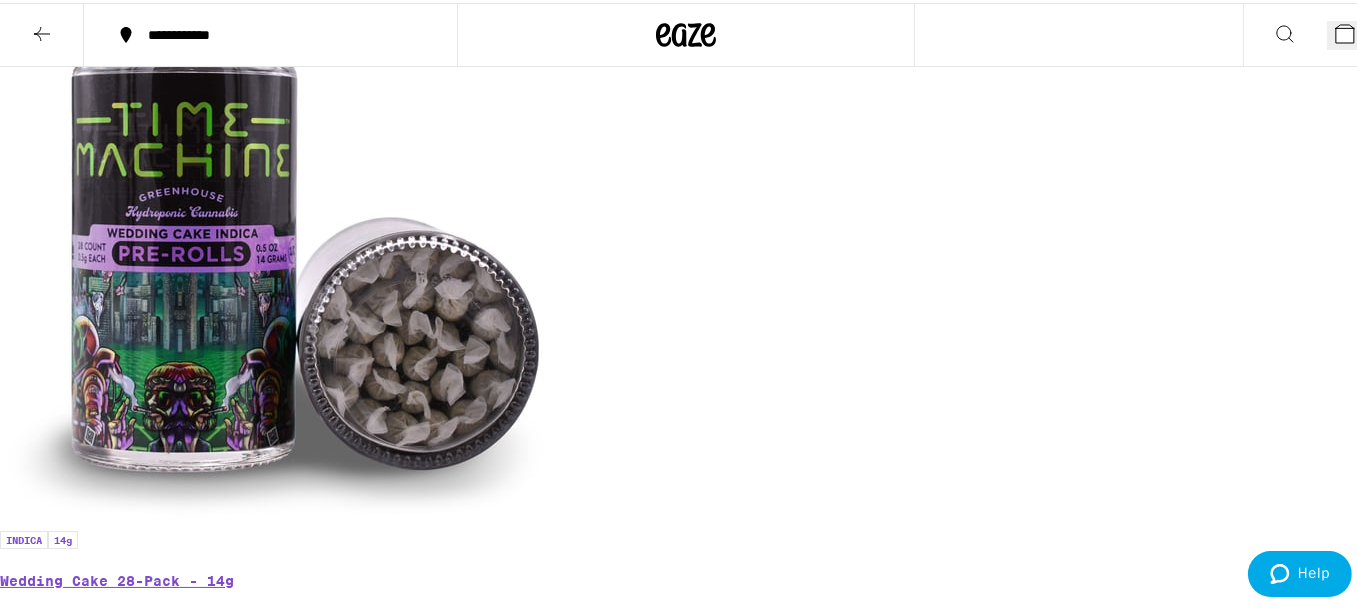 click 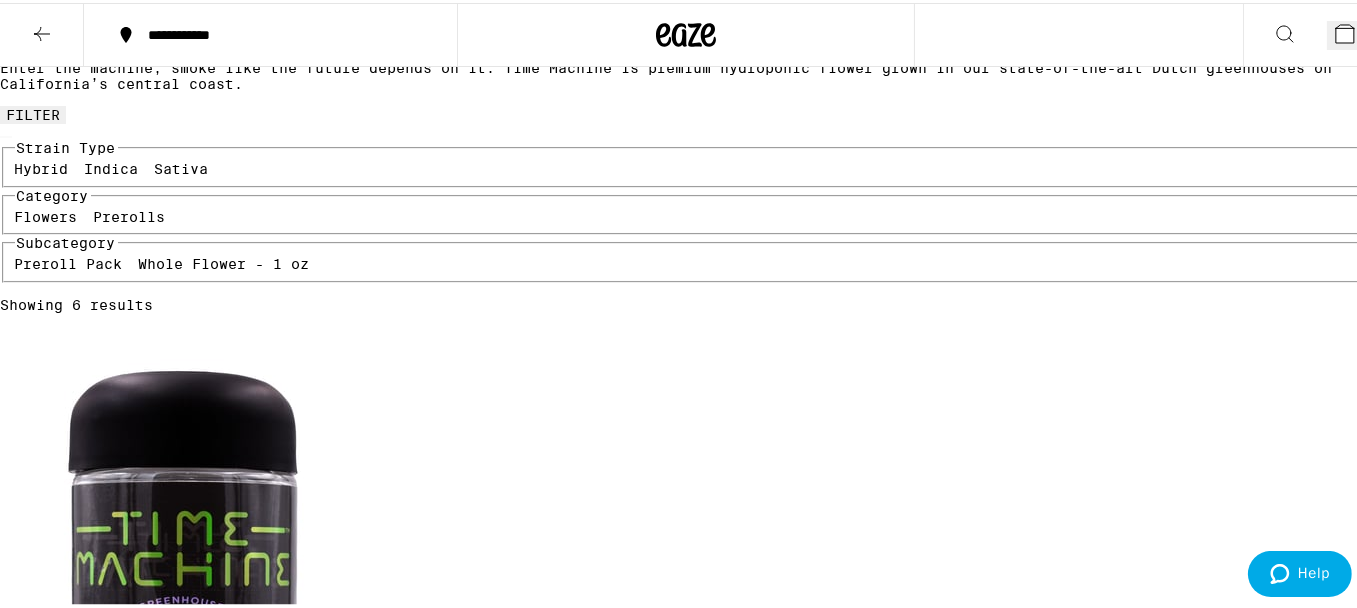 scroll, scrollTop: 0, scrollLeft: 0, axis: both 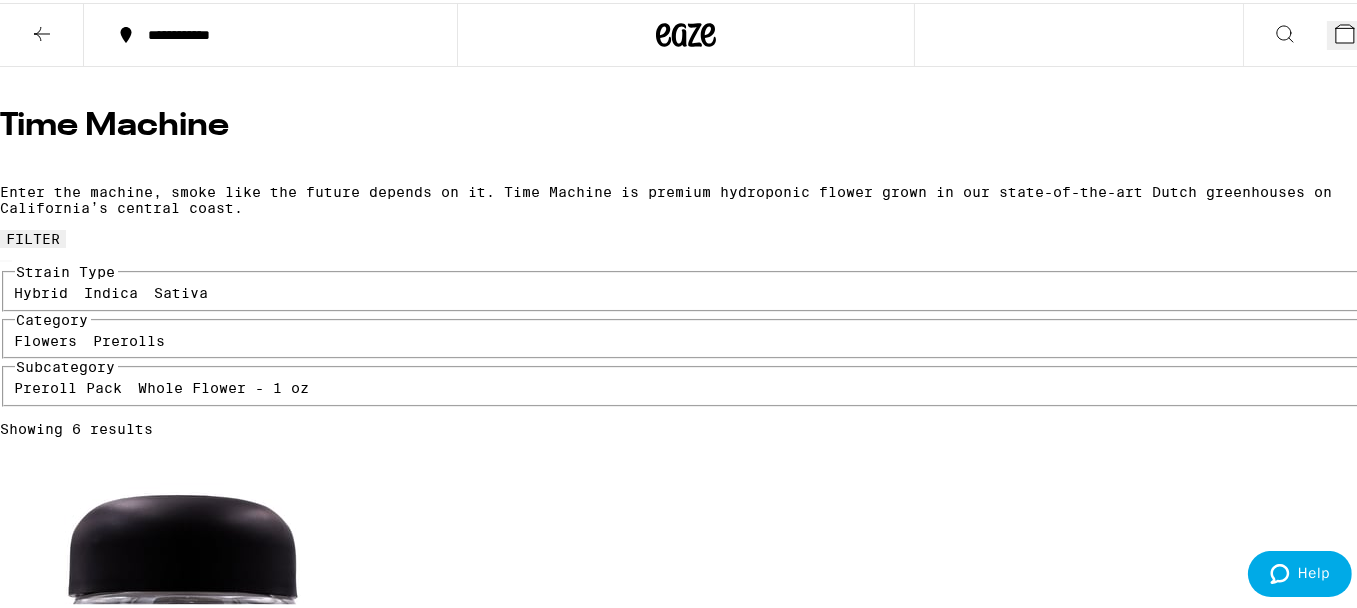 click 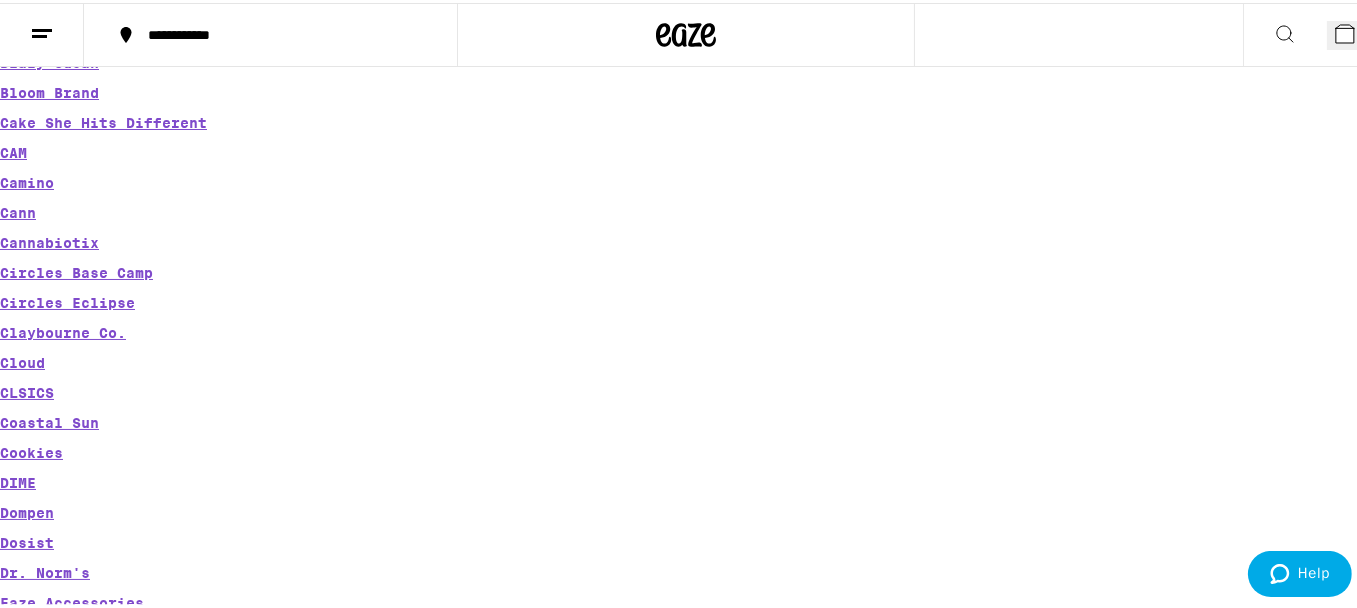 scroll, scrollTop: 0, scrollLeft: 0, axis: both 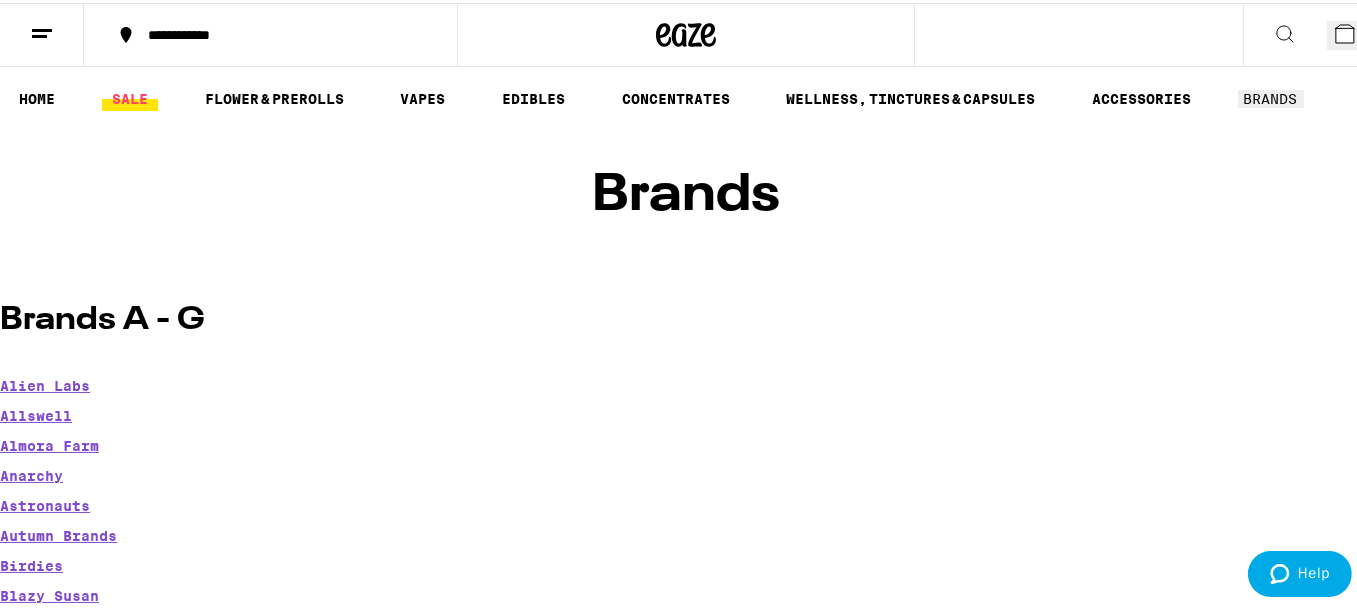 click on "SALE" at bounding box center [130, 96] 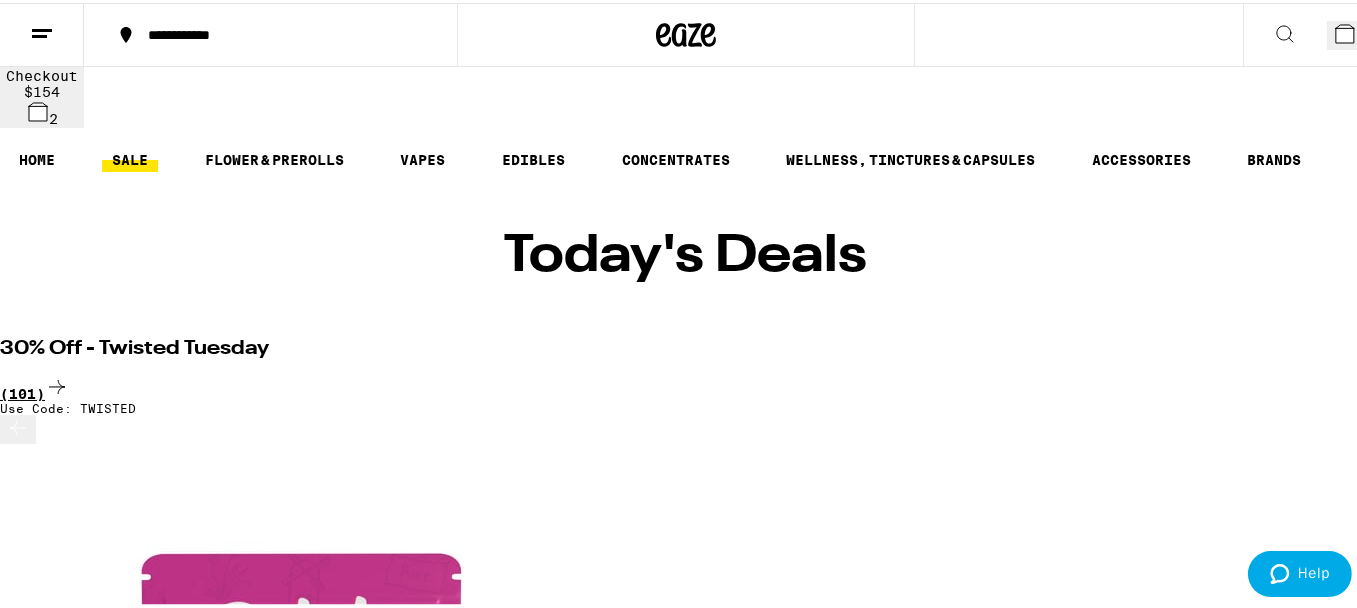 click on "(101)" at bounding box center [686, 385] 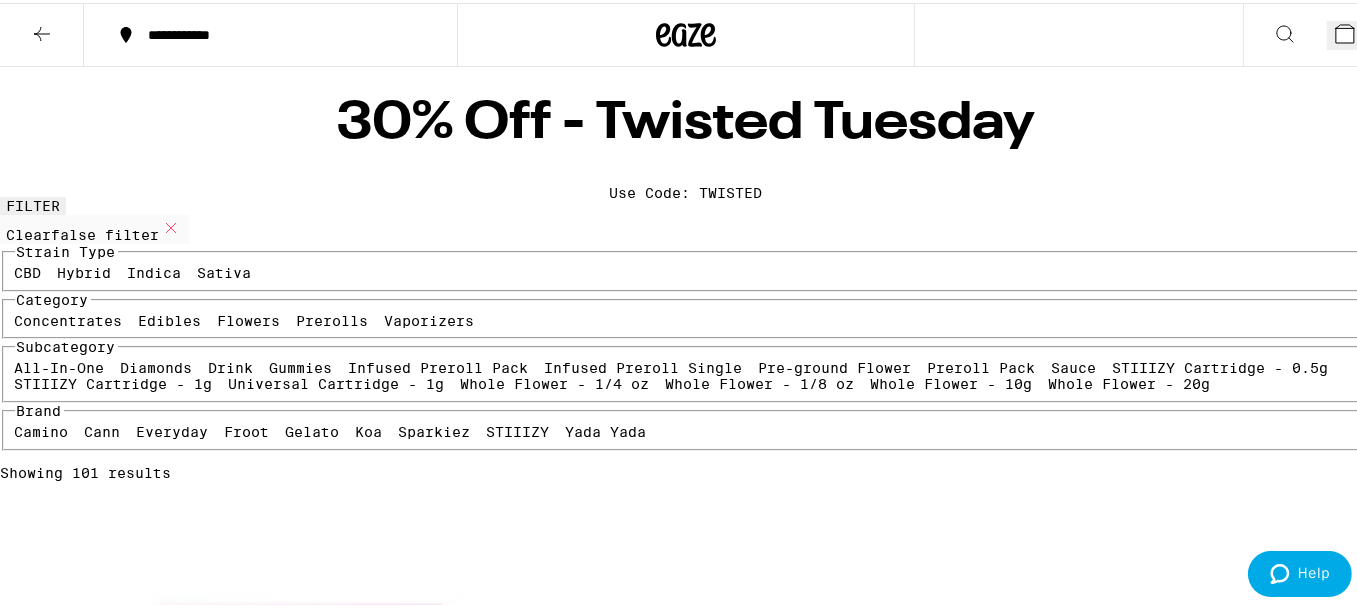 click on "Prerolls" at bounding box center (333, 318) 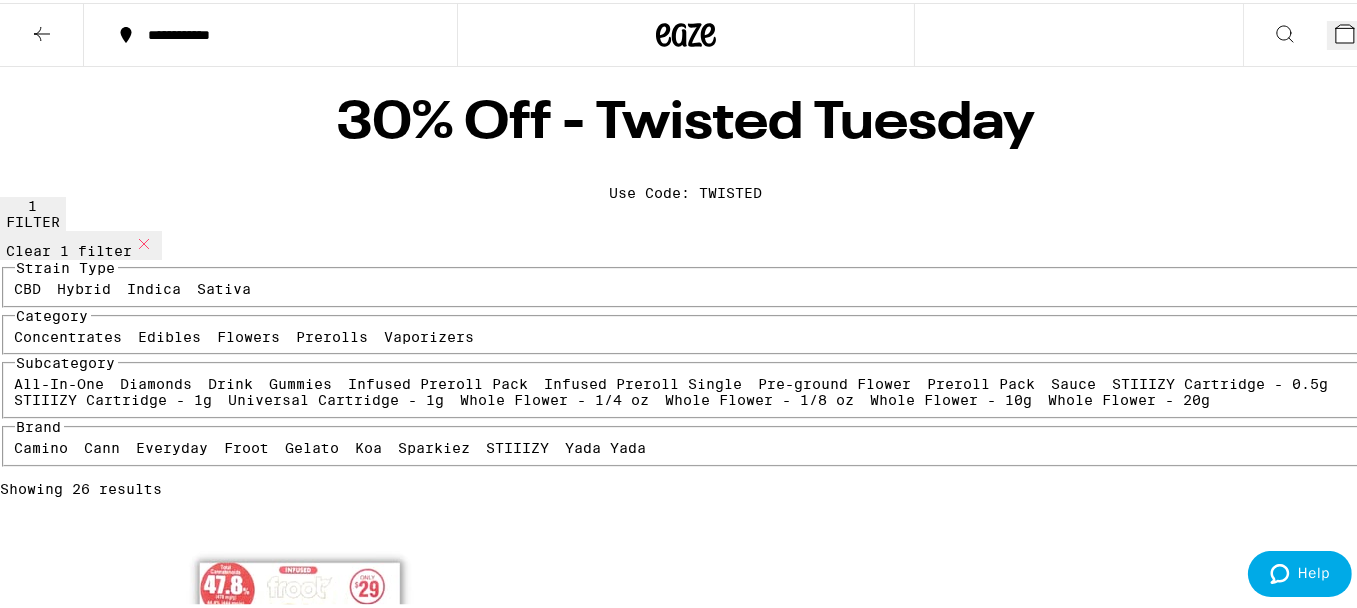click on "Flowers" at bounding box center [249, 334] 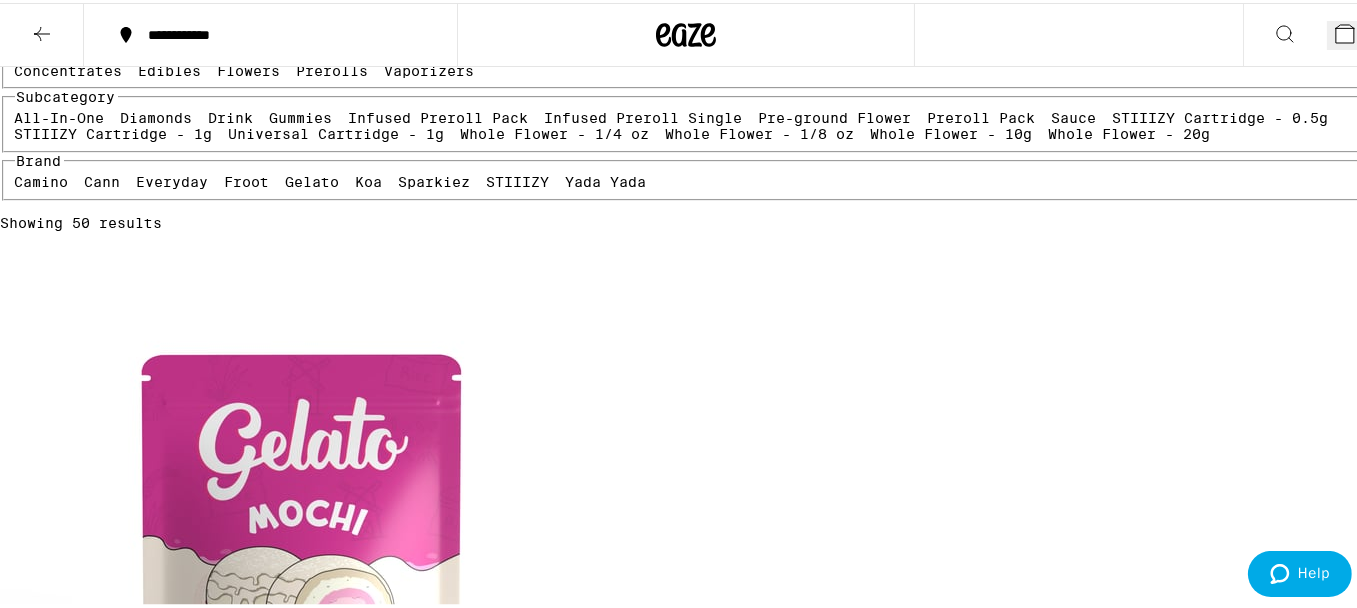 scroll, scrollTop: 0, scrollLeft: 0, axis: both 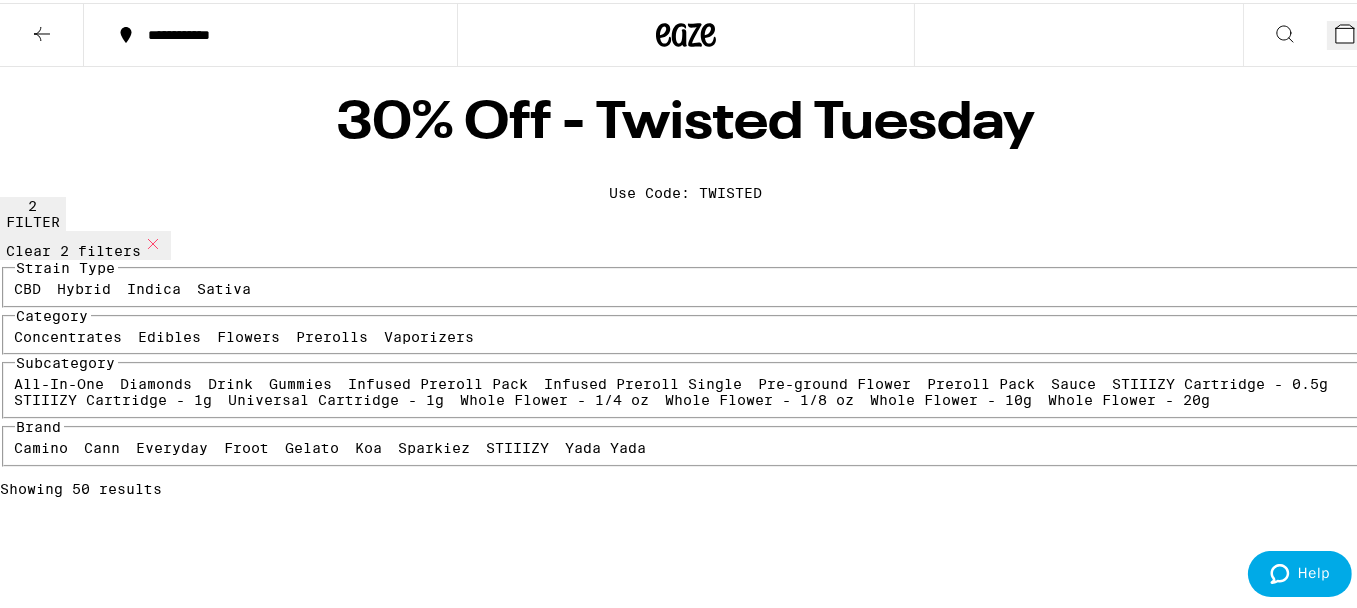 click 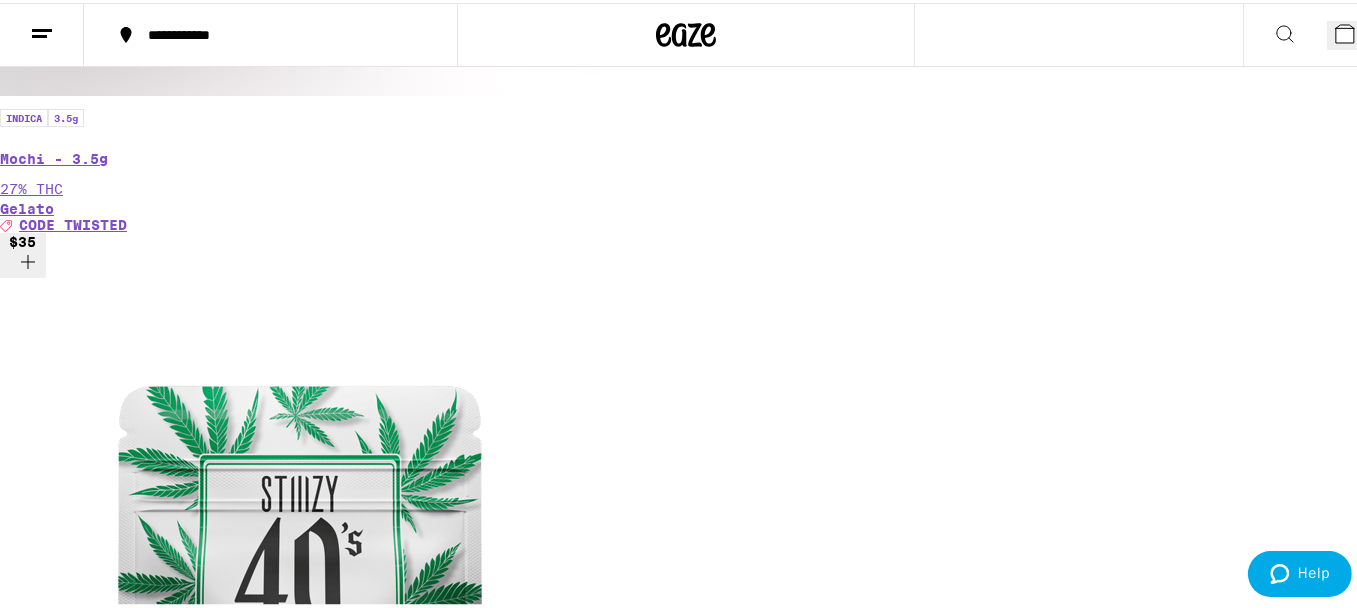 scroll, scrollTop: 682, scrollLeft: 0, axis: vertical 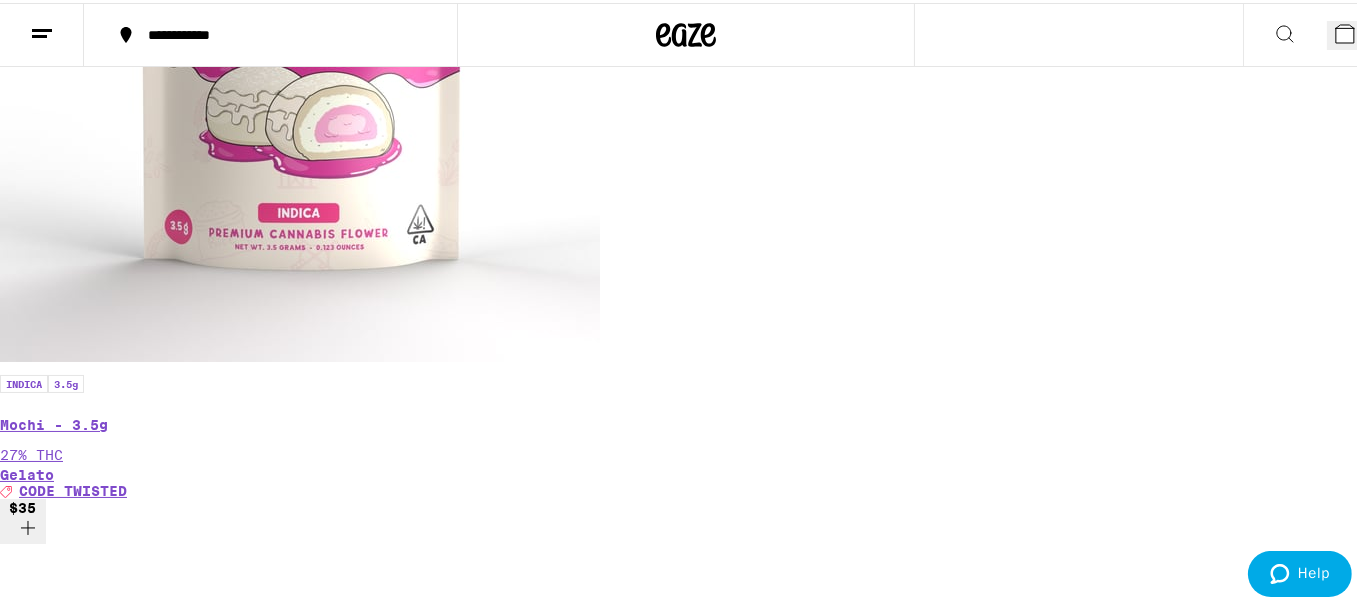 click 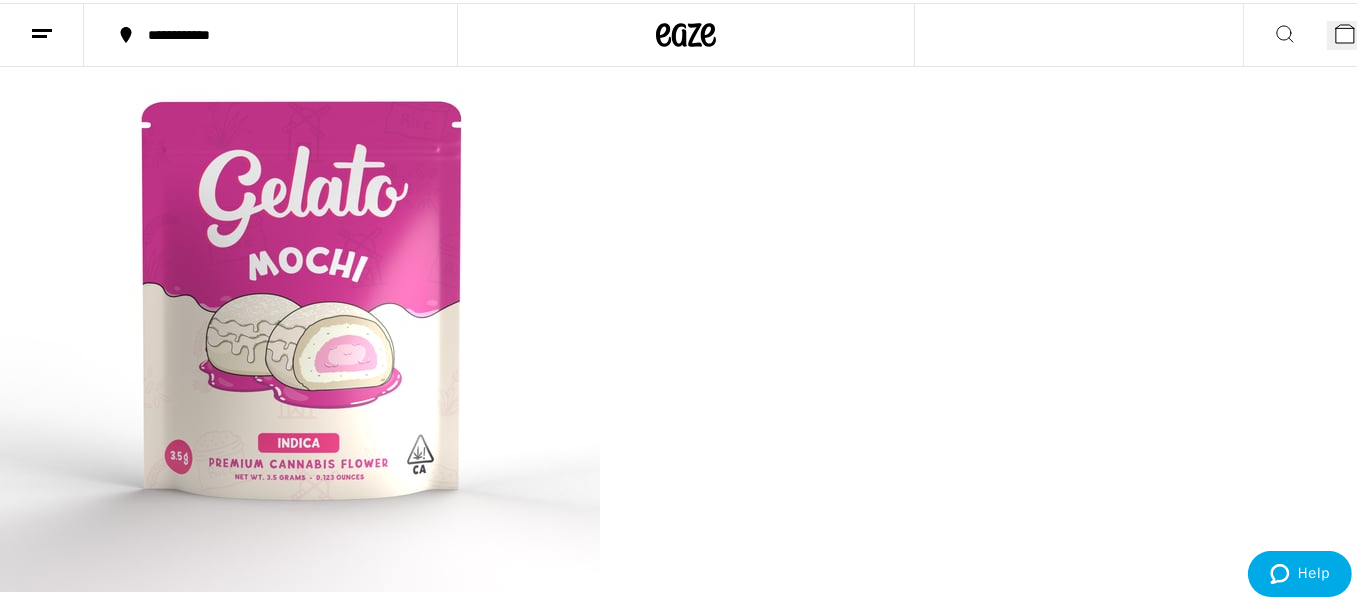 scroll, scrollTop: 0, scrollLeft: 0, axis: both 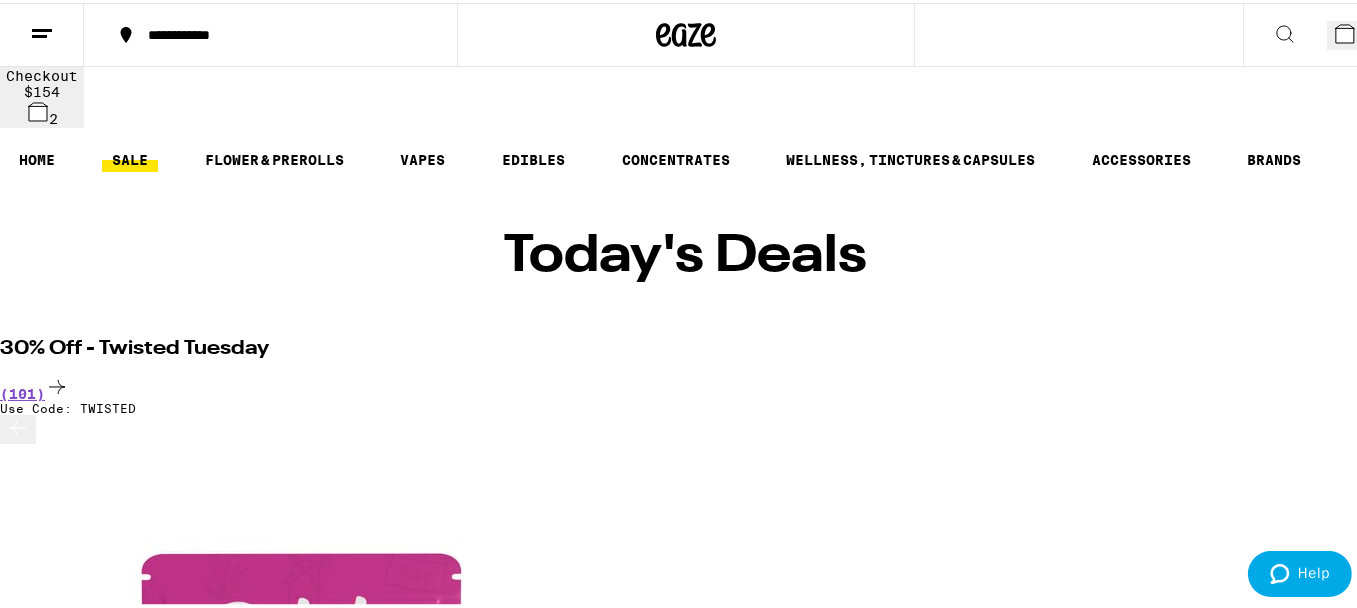 click on "2" at bounding box center (1361, 38) 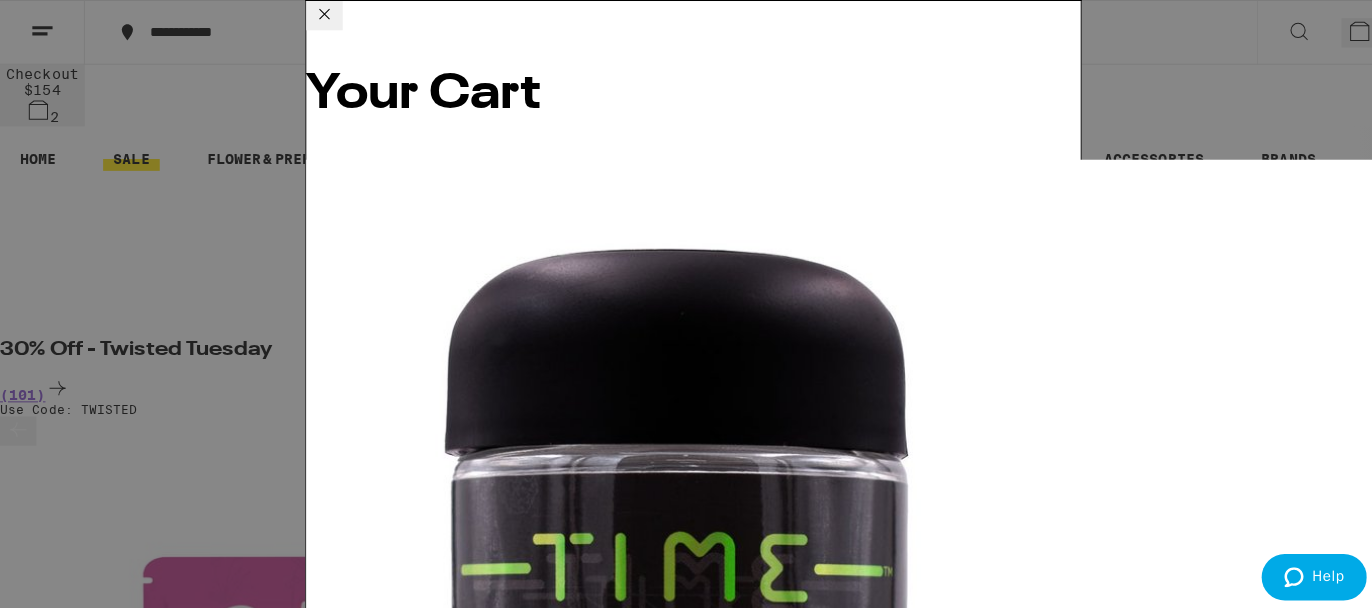scroll, scrollTop: 0, scrollLeft: 172, axis: horizontal 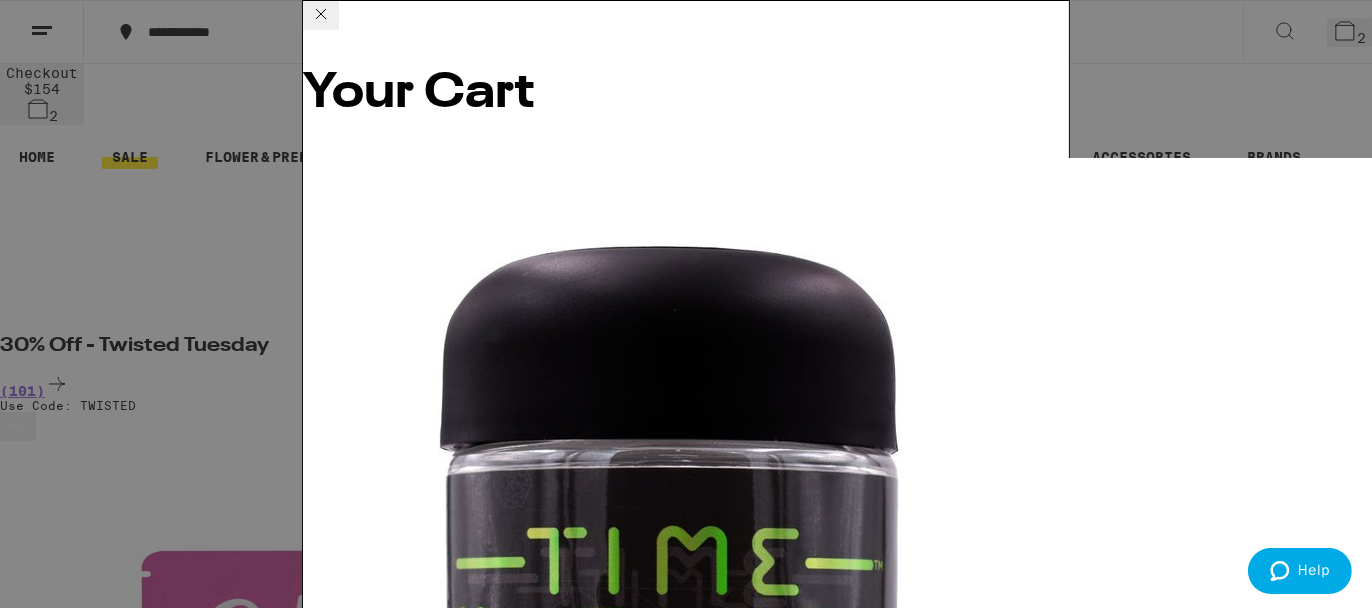 click on "Checkout" at bounding box center [456, 9562] 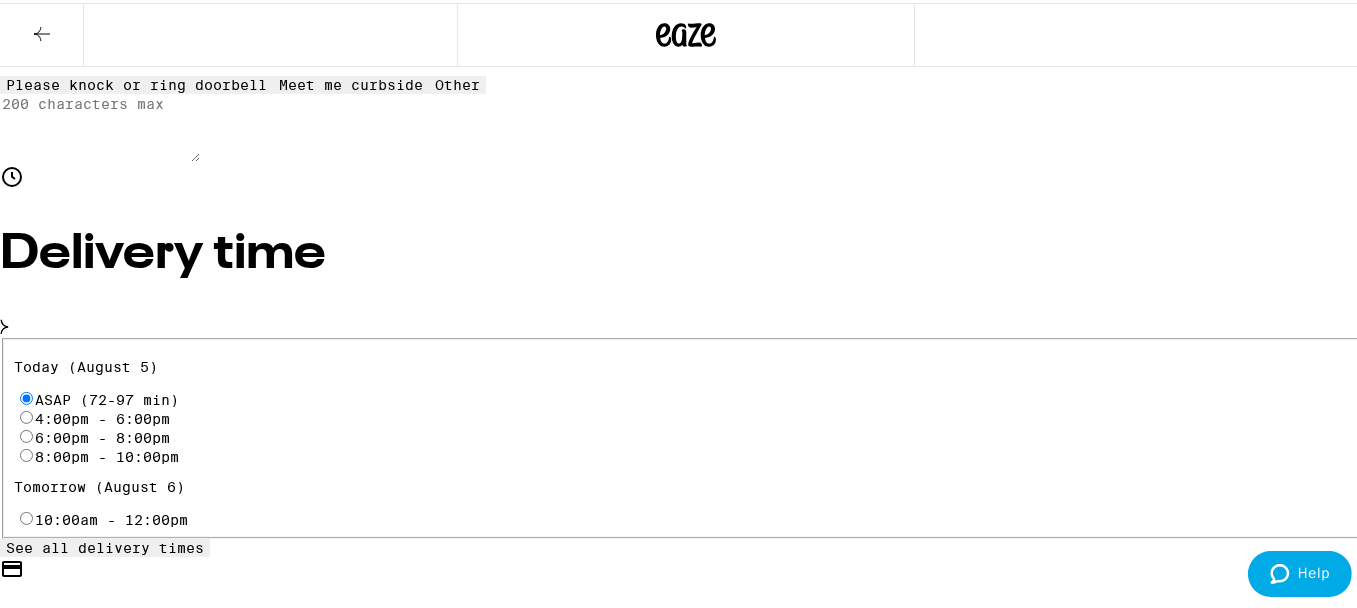 scroll, scrollTop: 743, scrollLeft: 0, axis: vertical 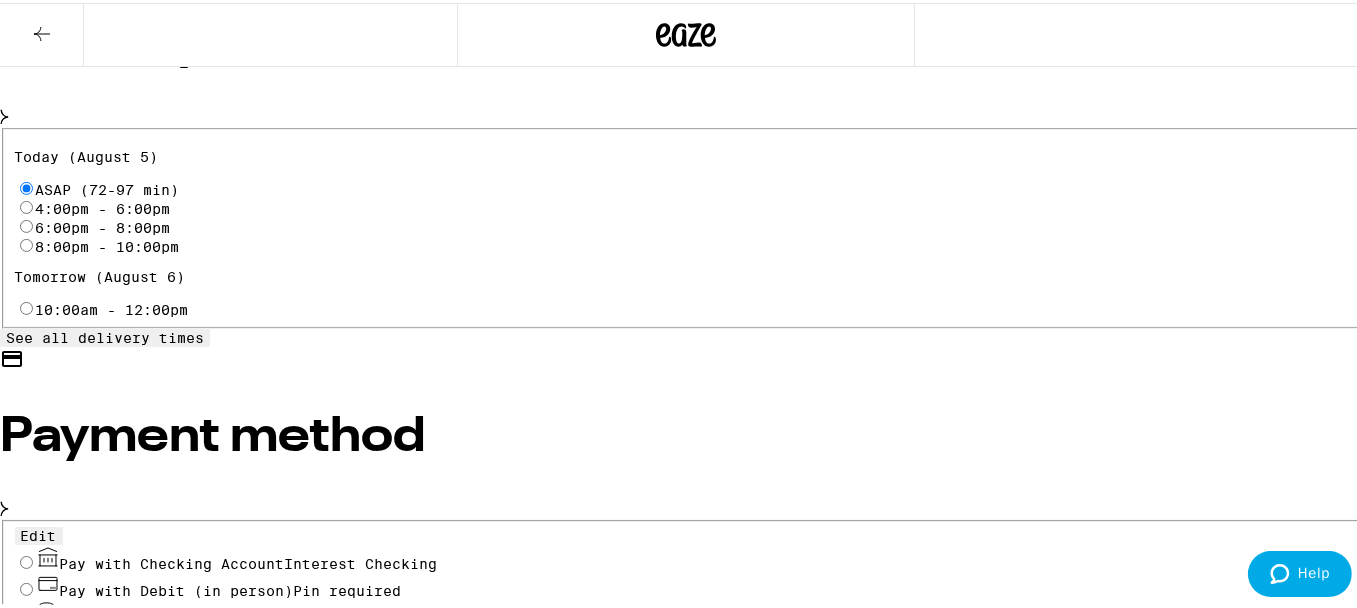 click on "Pay with Checking Account Interest Checking" at bounding box center (26, 559) 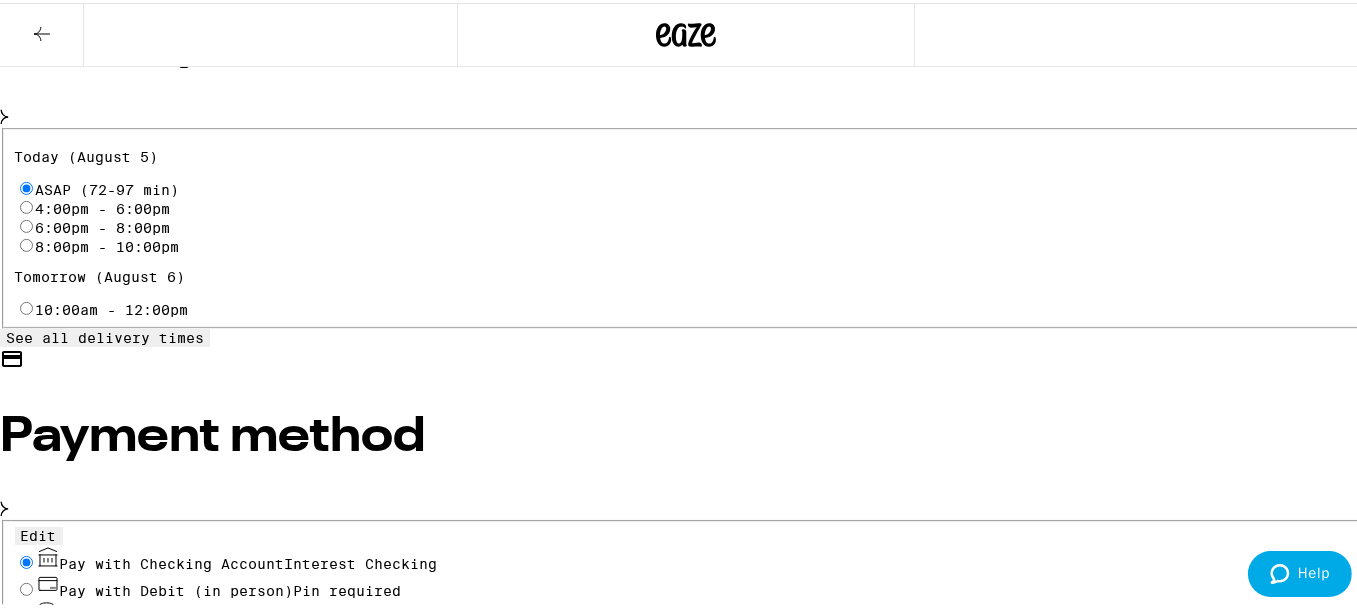 radio on "true" 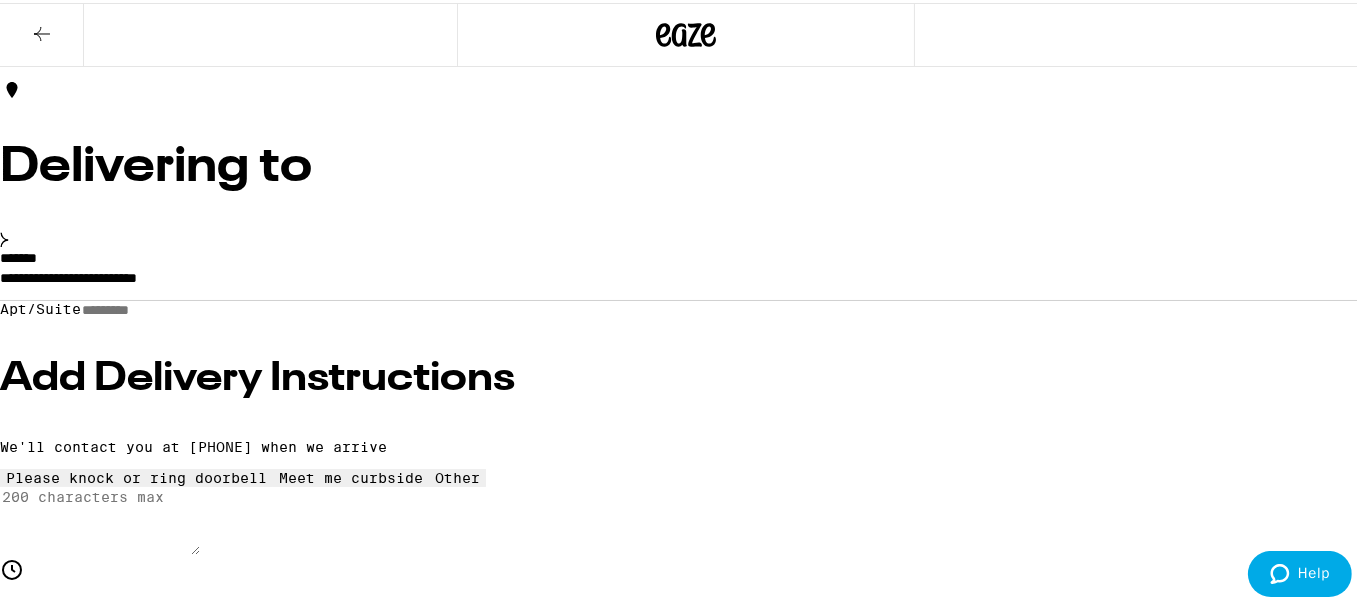 scroll, scrollTop: 266, scrollLeft: 0, axis: vertical 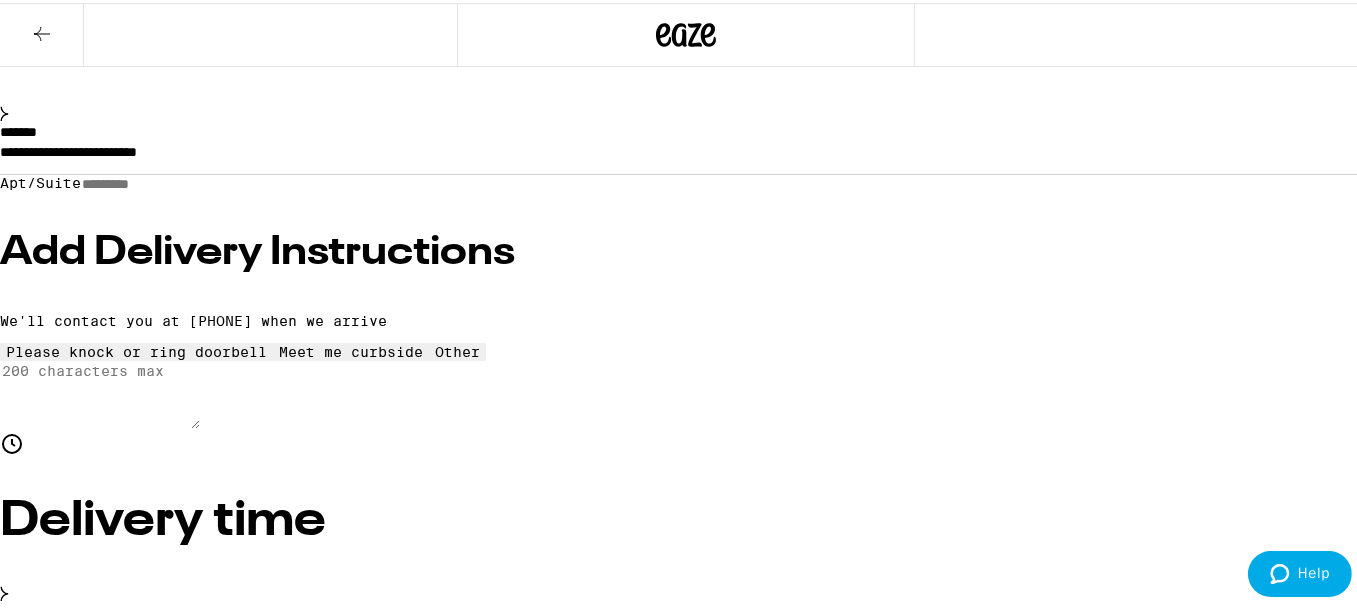 click on "$ 31" at bounding box center [686, 4281] 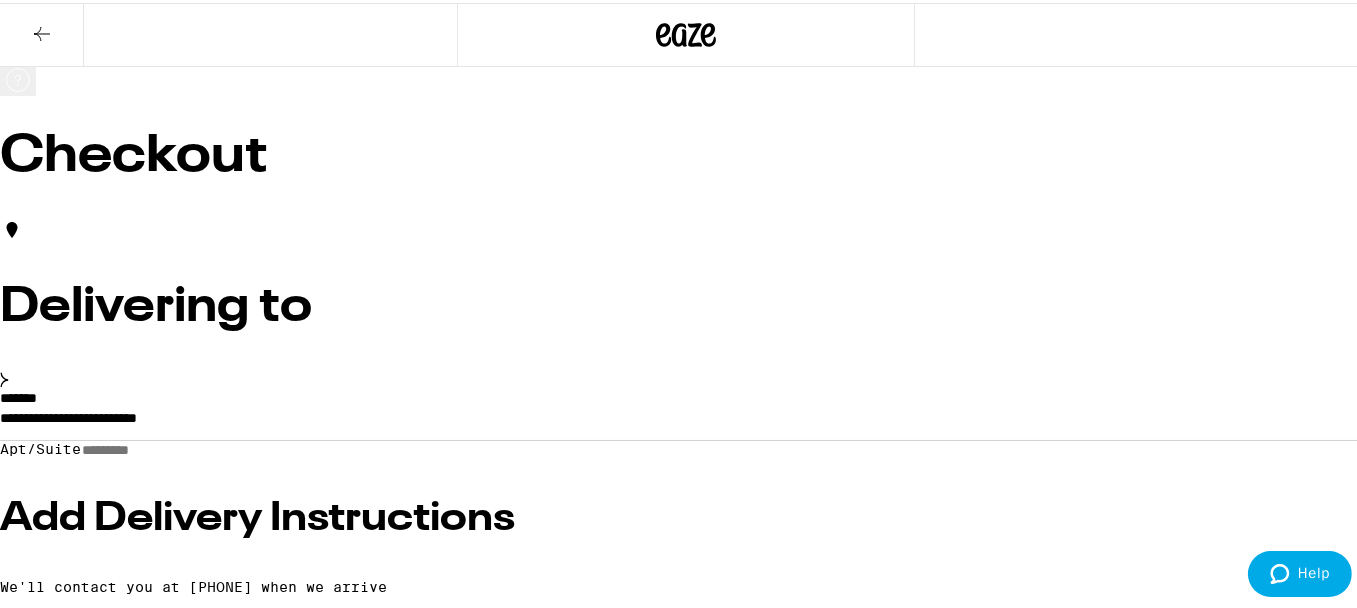 scroll, scrollTop: 266, scrollLeft: 0, axis: vertical 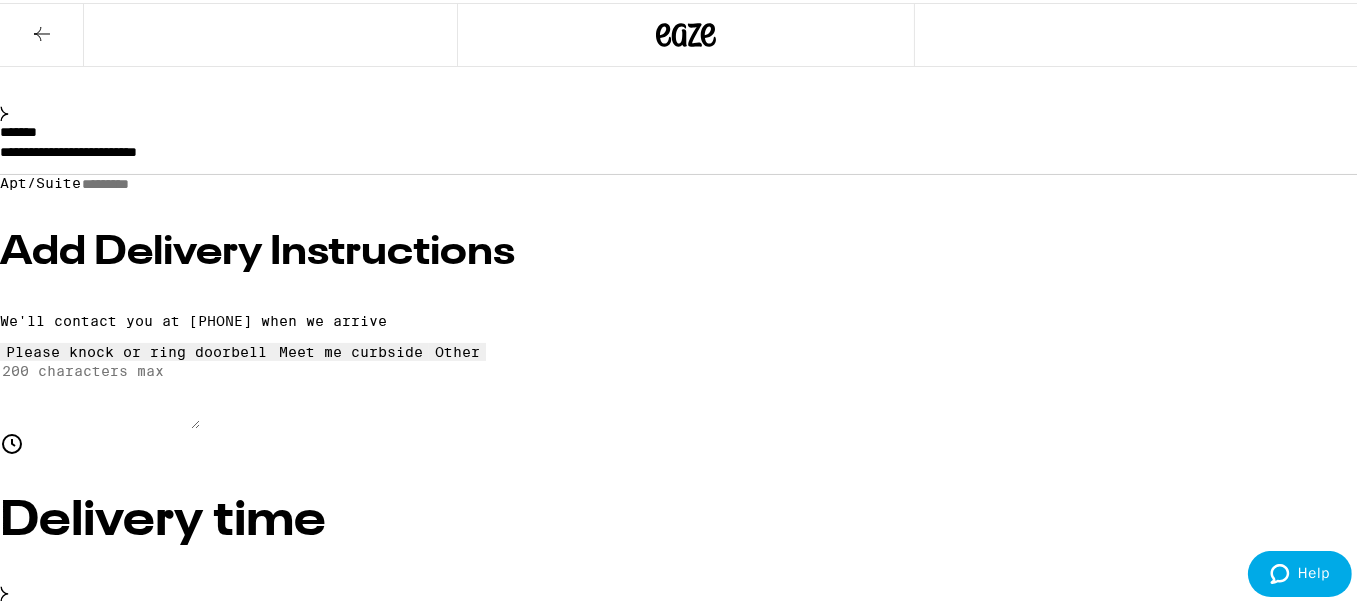 click on "Place Order" at bounding box center (55, 4422) 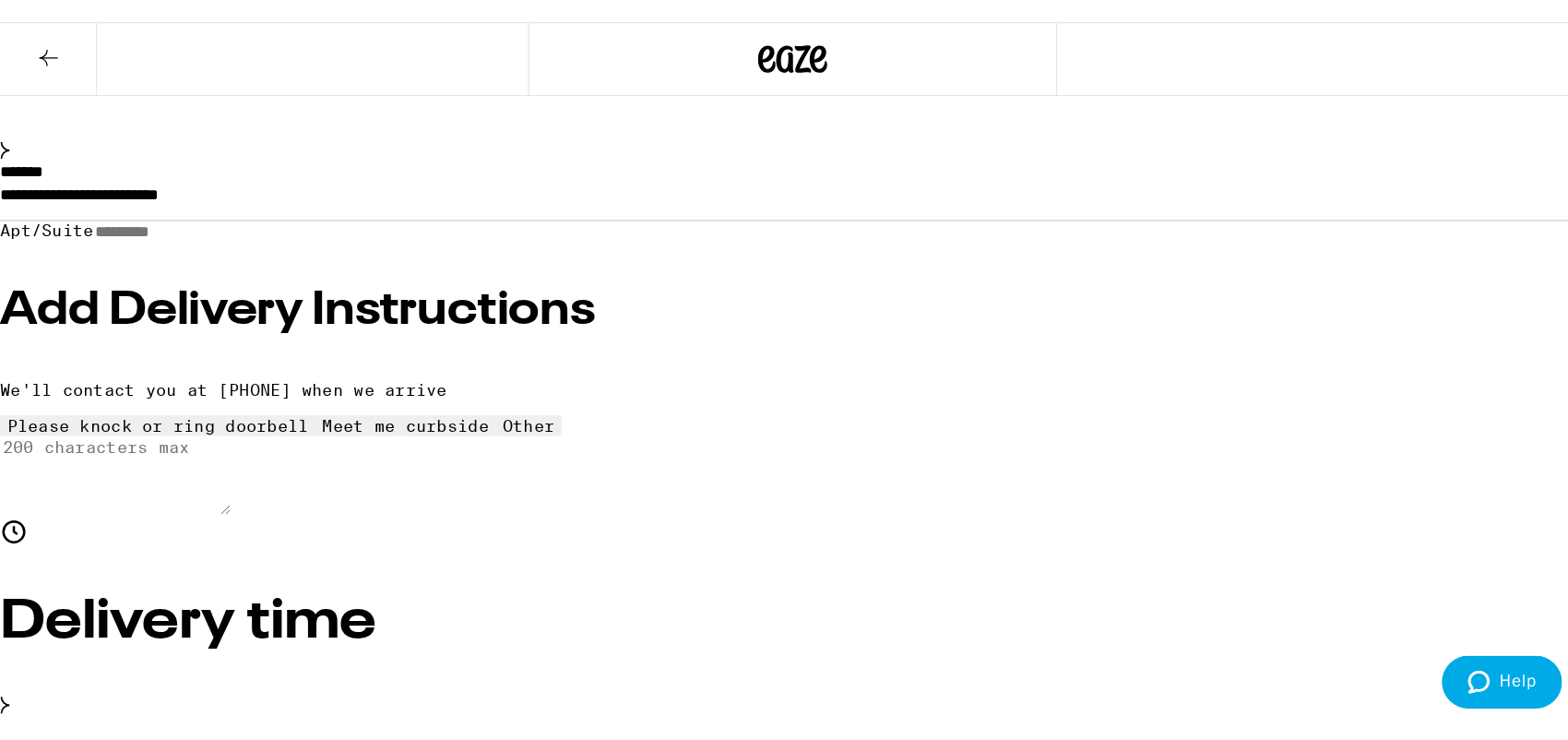 scroll, scrollTop: 0, scrollLeft: 0, axis: both 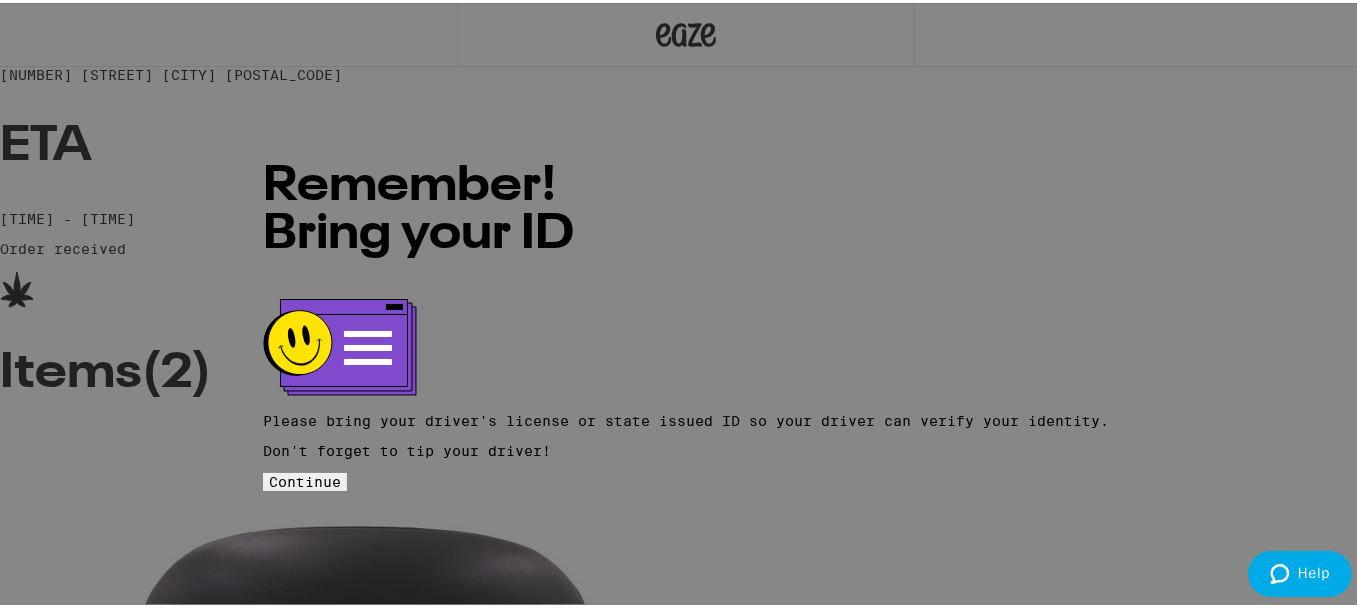 click on "Continue" at bounding box center (305, 479) 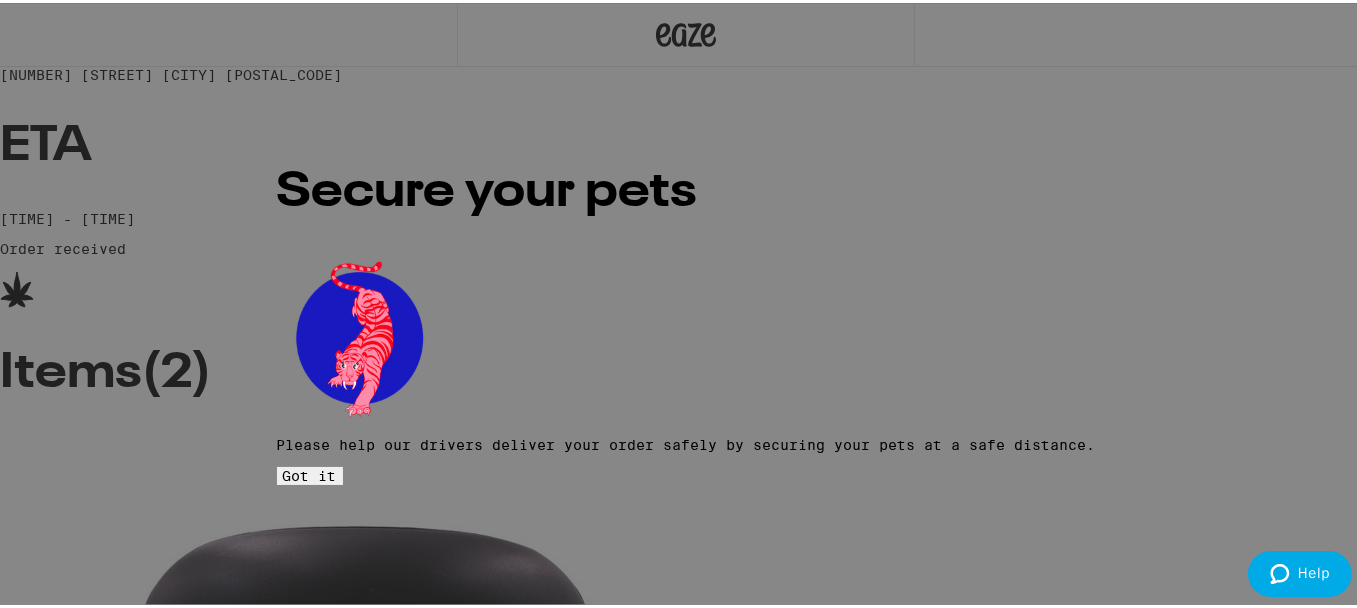 click on "Got it" at bounding box center (310, 473) 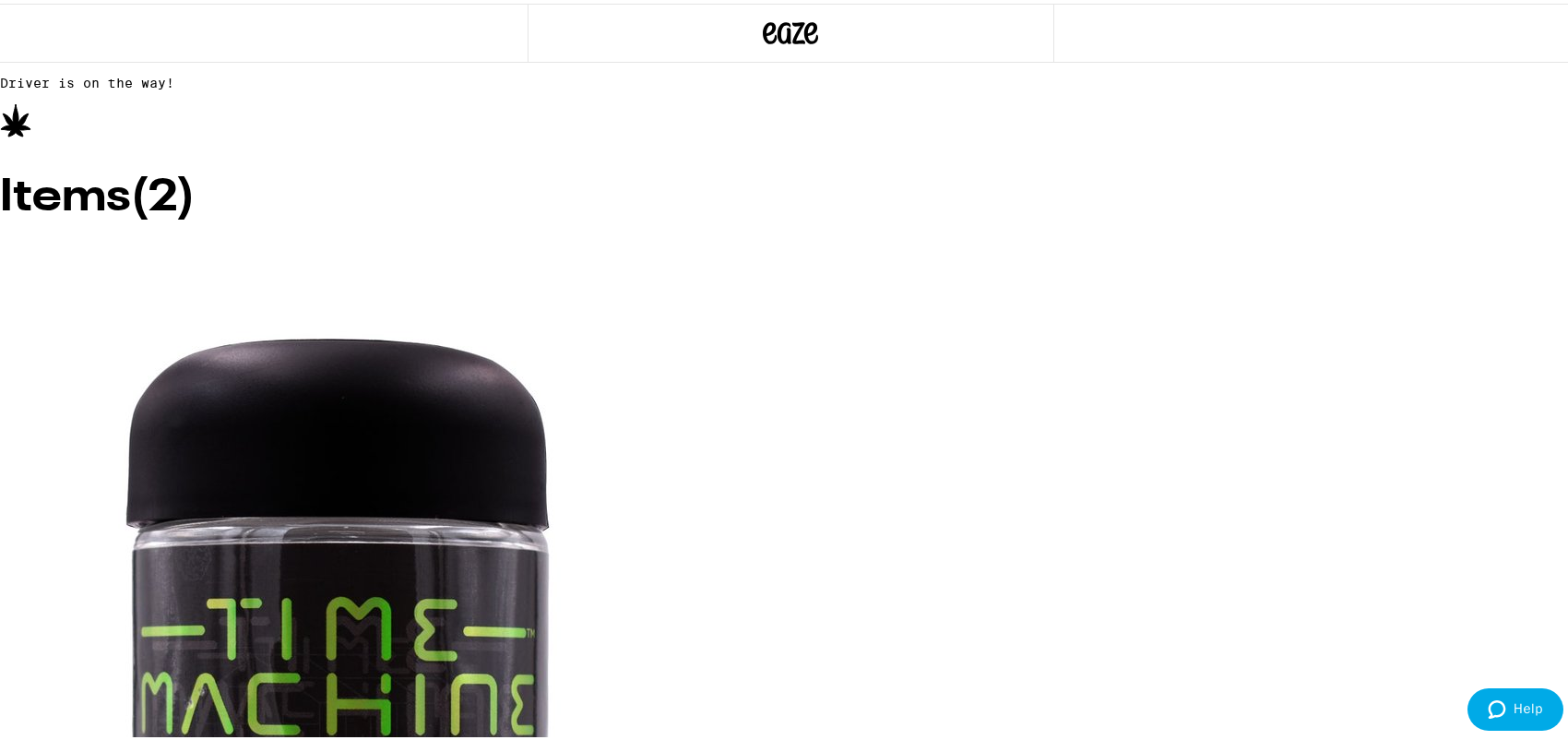 scroll, scrollTop: 0, scrollLeft: 0, axis: both 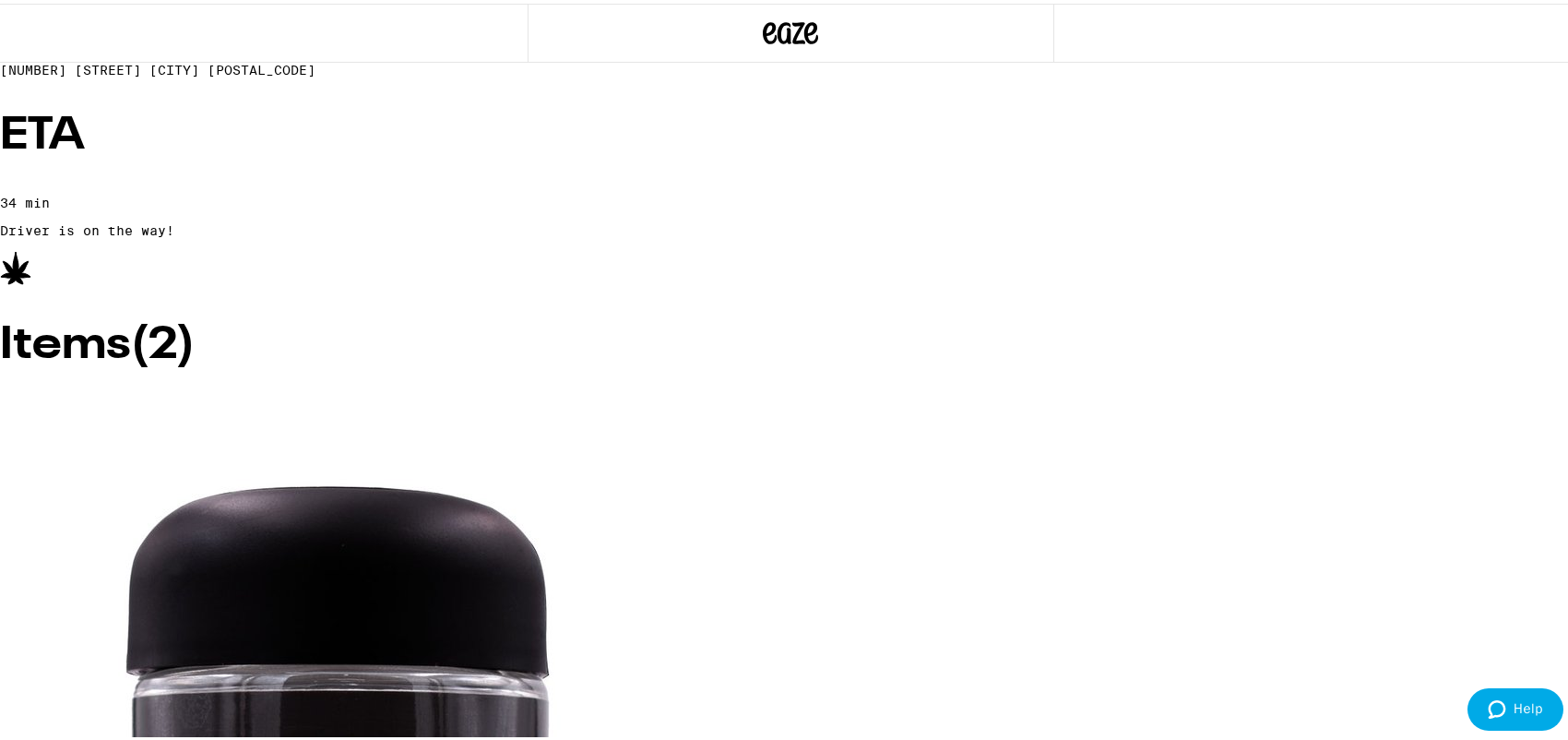 click at bounding box center (790, 207) 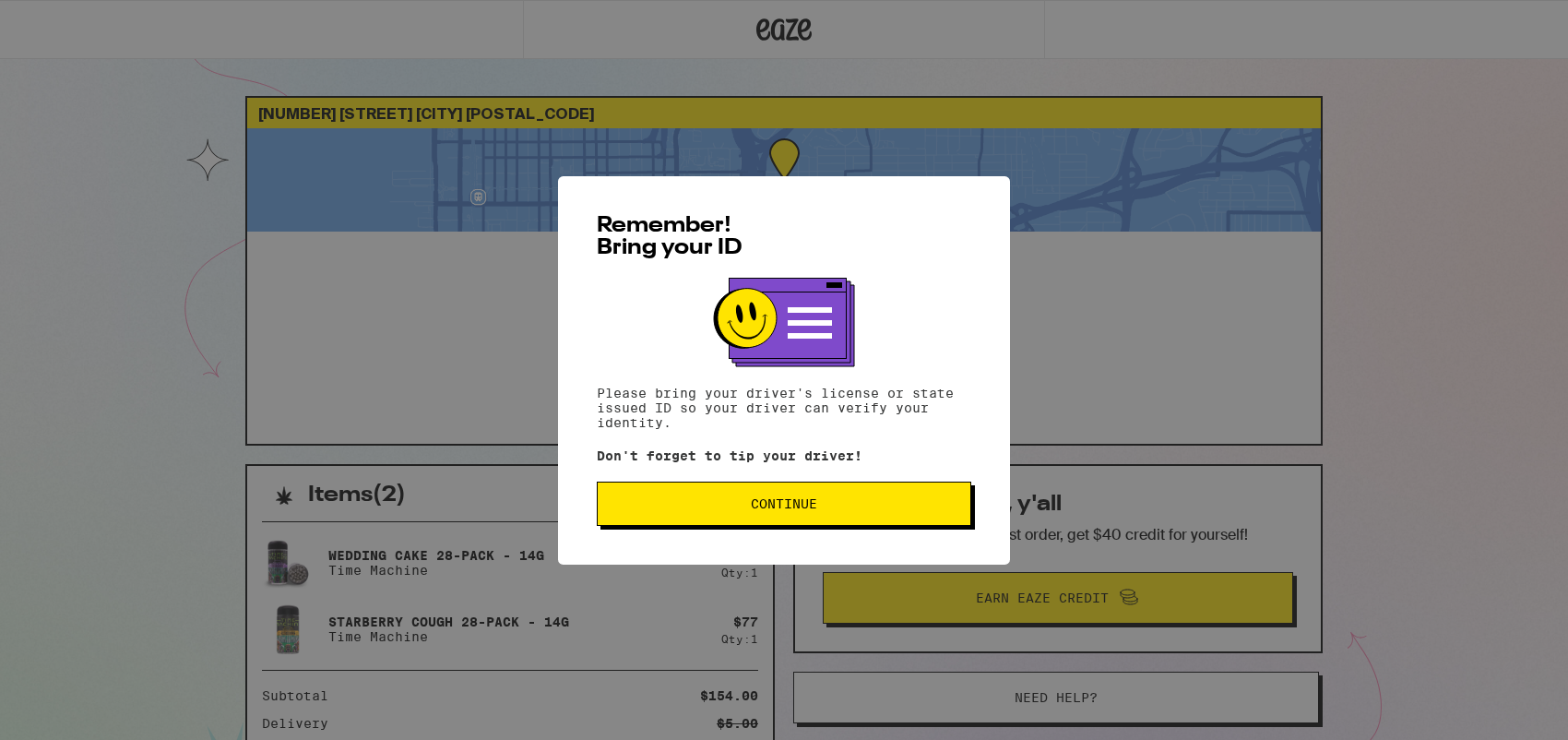 scroll, scrollTop: 0, scrollLeft: 0, axis: both 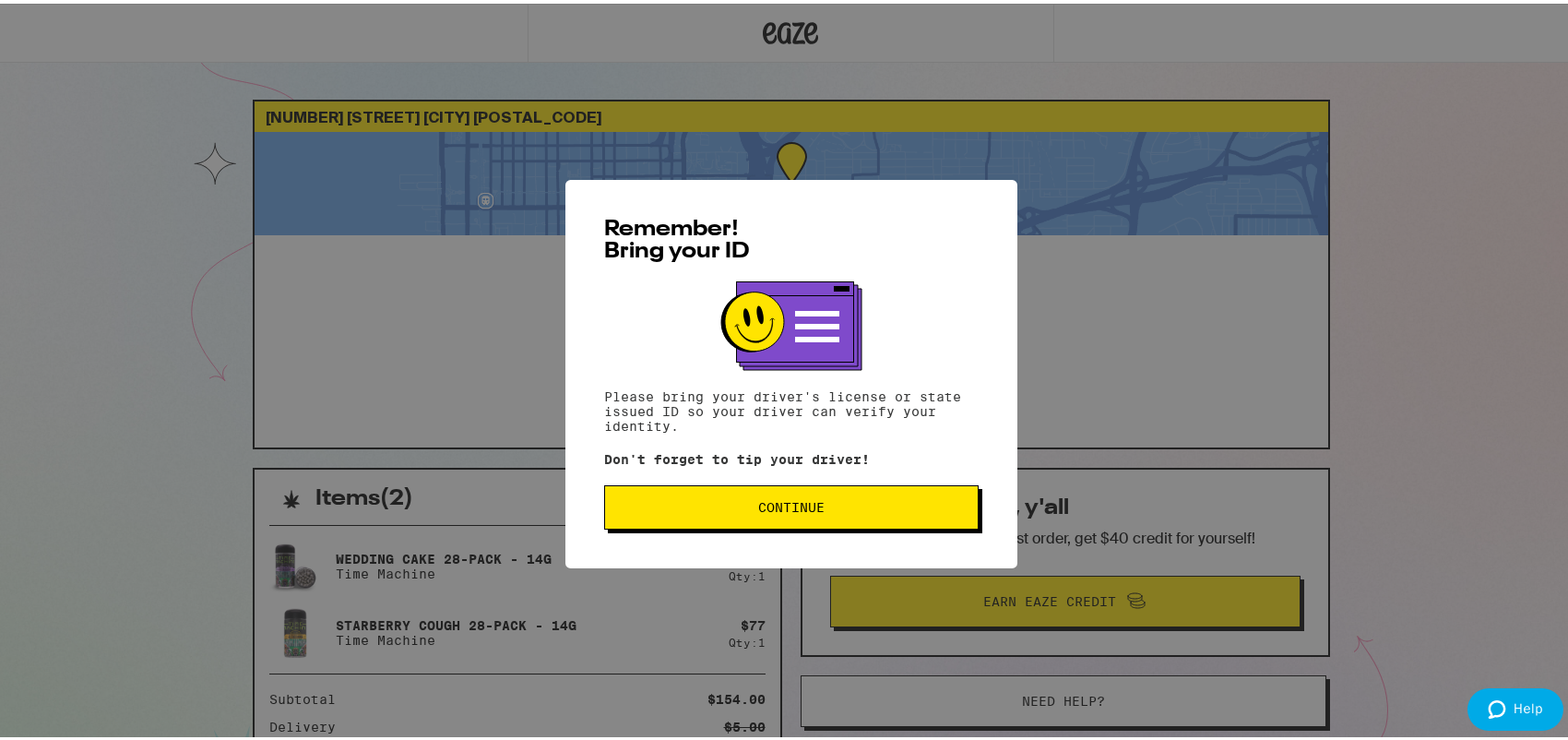 click on "Continue" at bounding box center [791, 504] 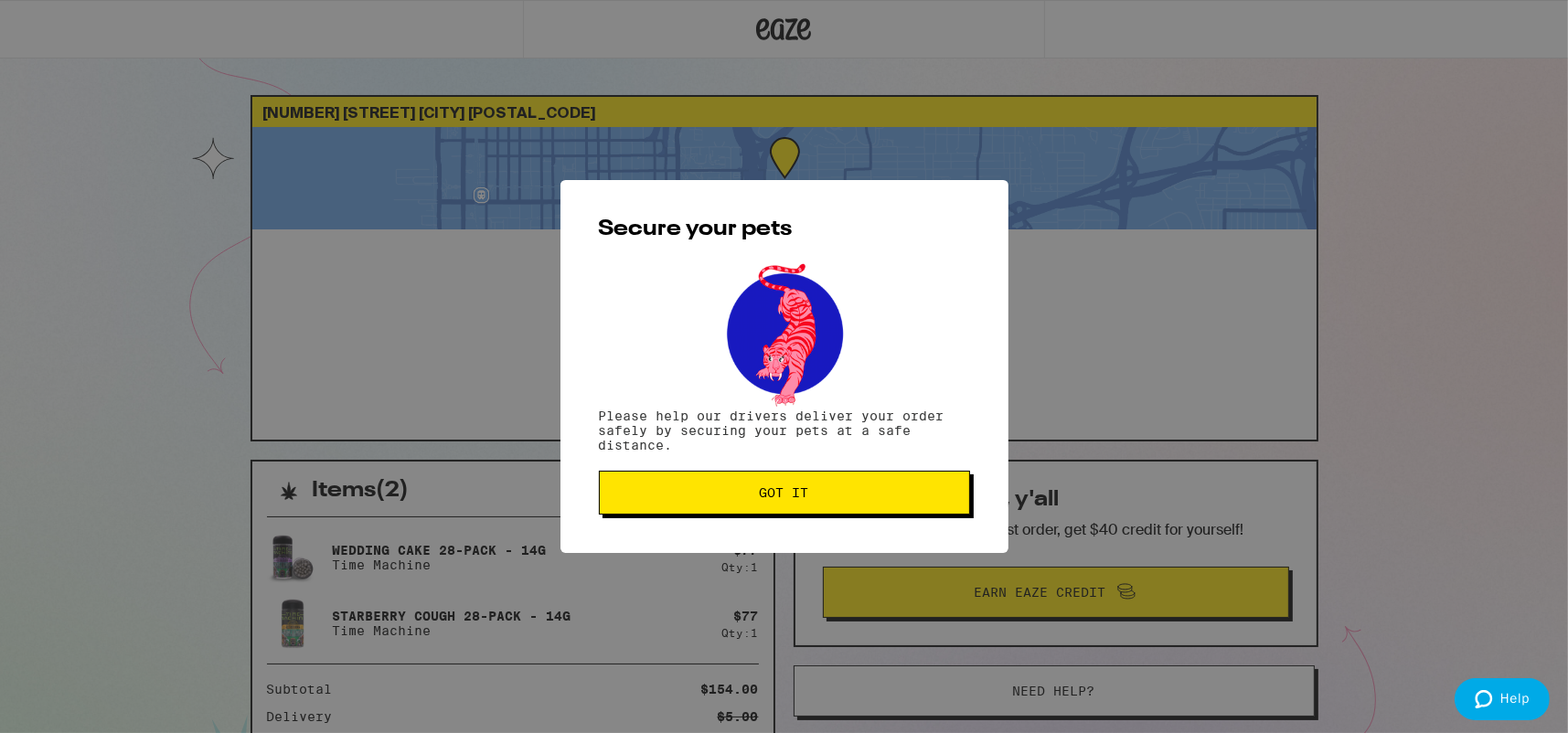 click on "Got it" at bounding box center [784, 493] 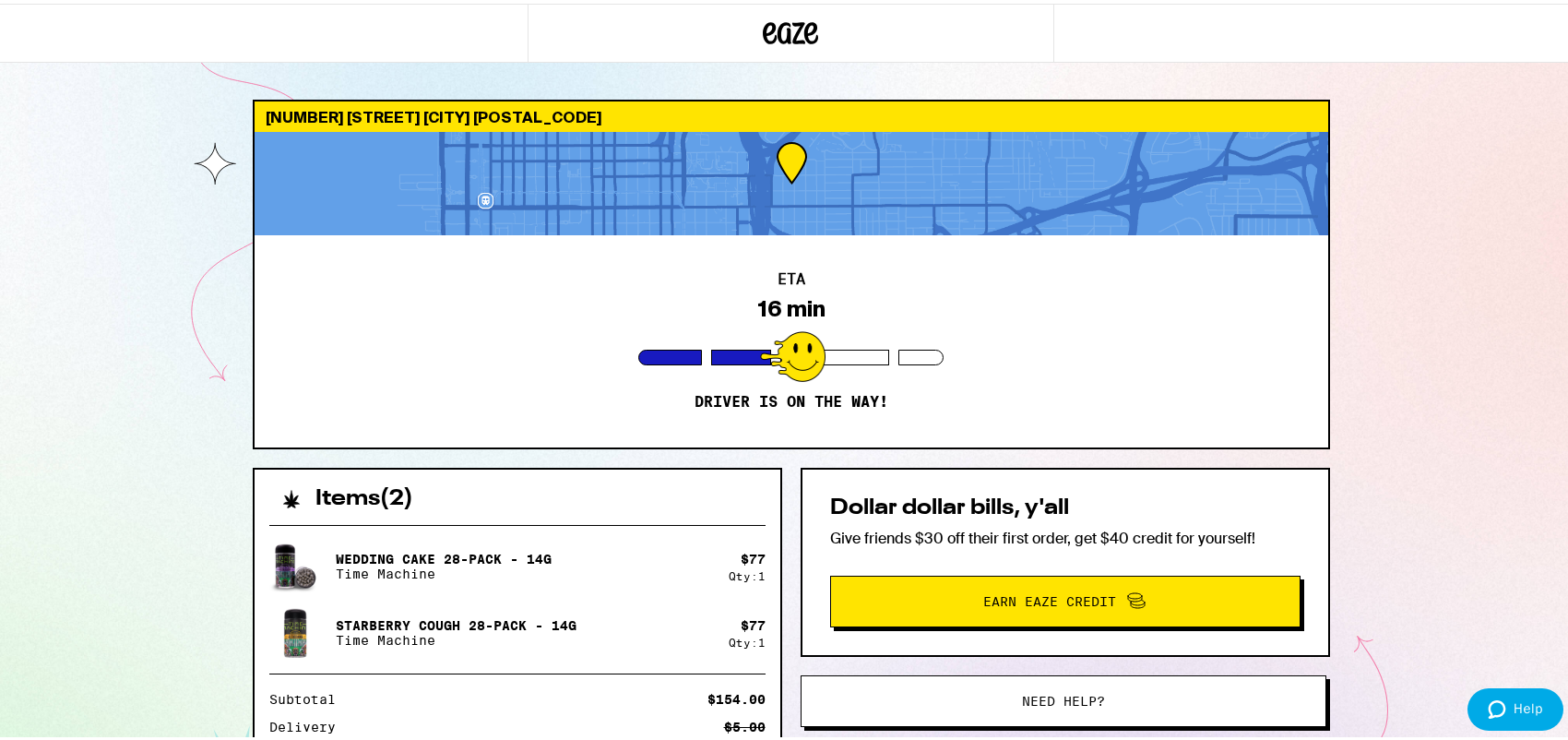 click on "1150 21st St San Diego 92102 ETA 16 min Driver is on the way!  Items  ( 2 ) Wedding Cake 28-Pack - 14g Time Machine $ 77 Qty:  1 Starberry Cough 28-Pack - 14g Time Machine $ 77 Qty:  1 Subtotal $154.00 Delivery $5.00 Taxes & Fees More Info $70.25 Driver Tip $31.00 Order Total $255.25  Items  ( 2 ) Wedding Cake 28-Pack - 14g Time Machine $ 77 Qty:  1 Starberry Cough 28-Pack - 14g Time Machine $ 77 Qty:  1 Subtotal $154.00 Delivery $5.00 Taxes & Fees More Info $70.25 Driver Tip $31.00 Order Total $255.25 Dollar dollar bills, y'all Give friends $30 off their first order, get $40 credit for yourself! Earn Eaze Credit Need help? View/Print SB 540 Brochure Printed copies of SB-540 brochure are available with your driver" at bounding box center [790, 503] 